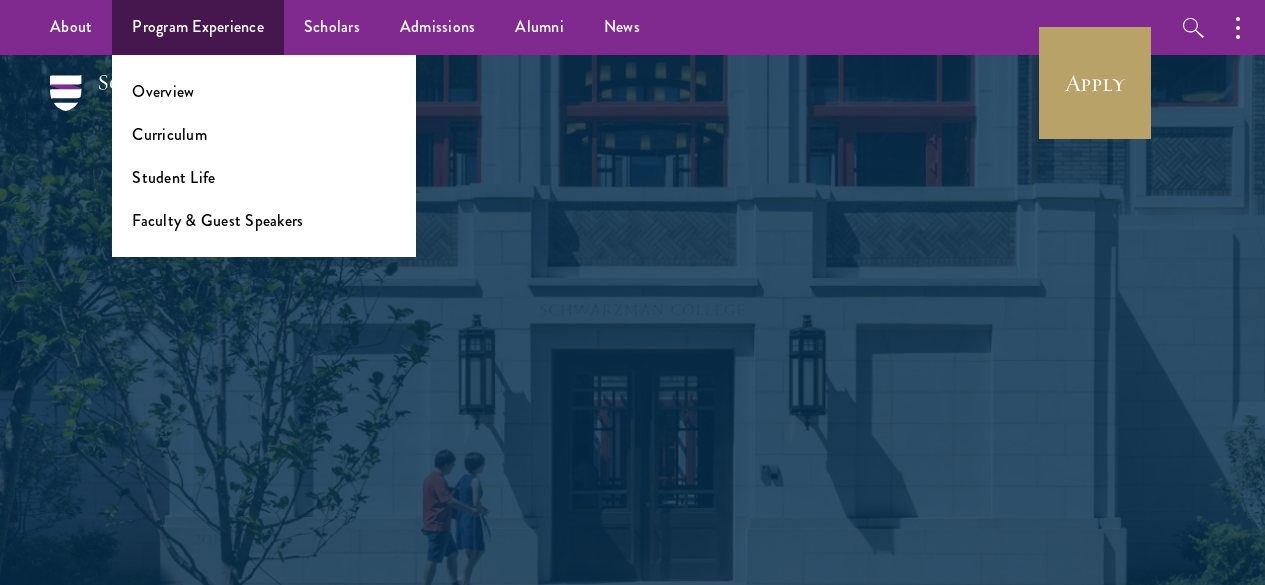 scroll, scrollTop: 0, scrollLeft: 0, axis: both 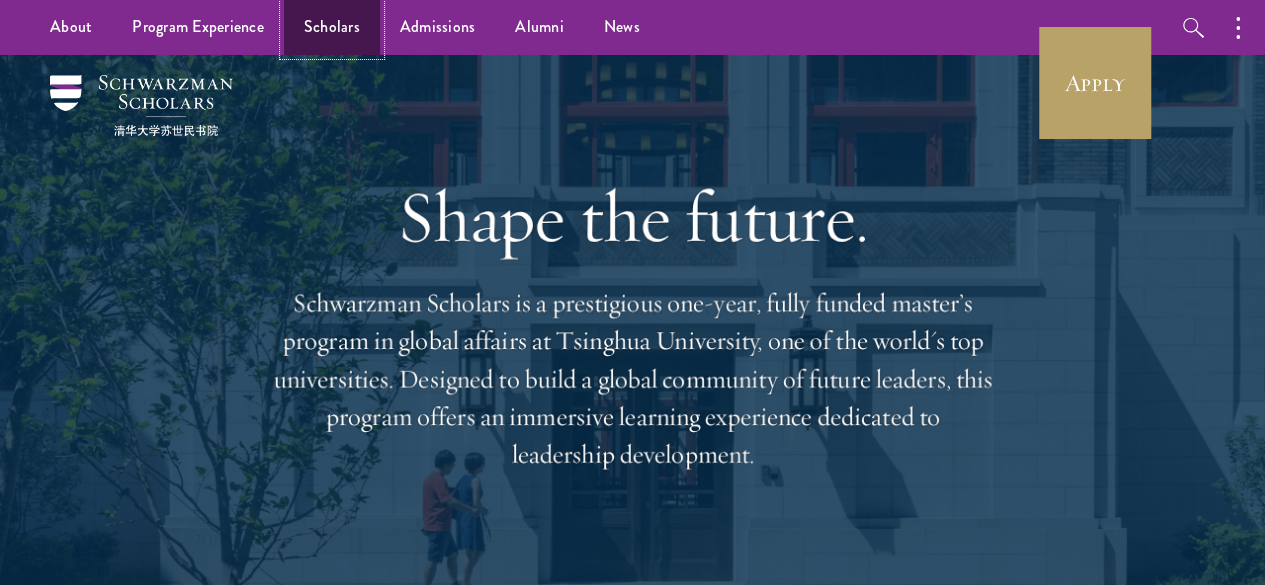 click on "Scholars" at bounding box center (332, 27) 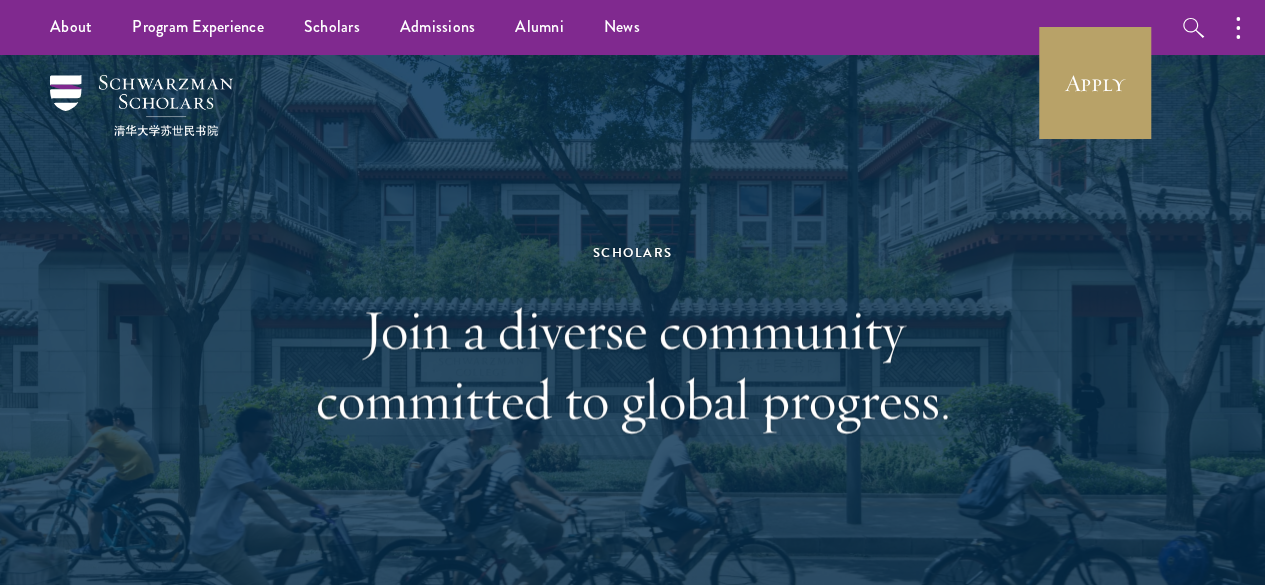 scroll, scrollTop: 320, scrollLeft: 0, axis: vertical 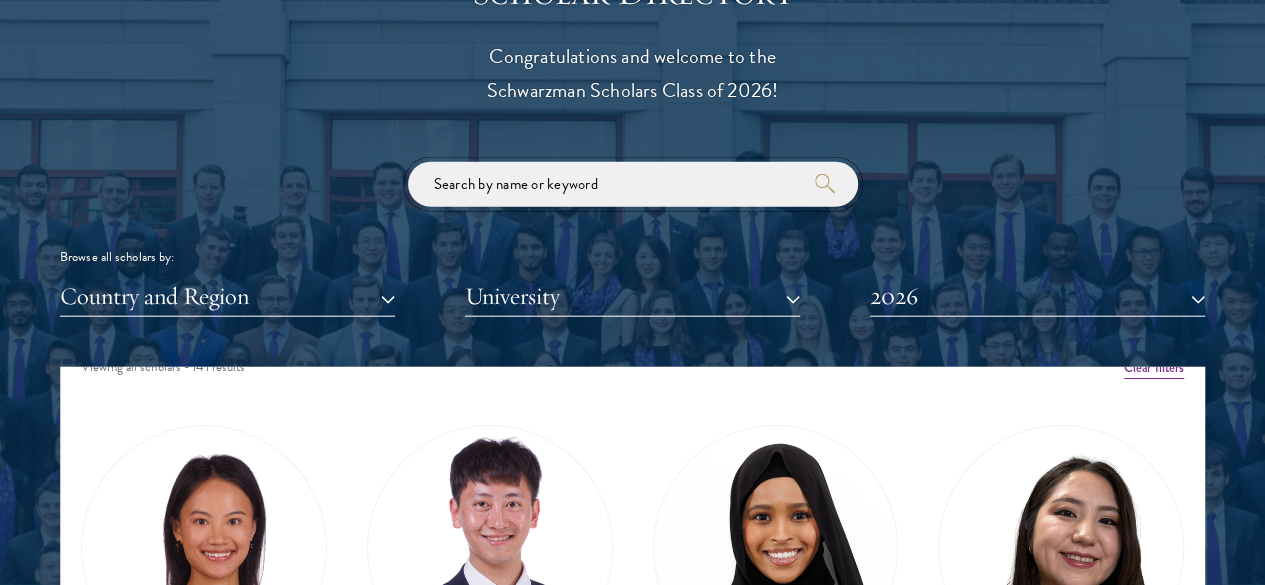 click at bounding box center [633, 184] 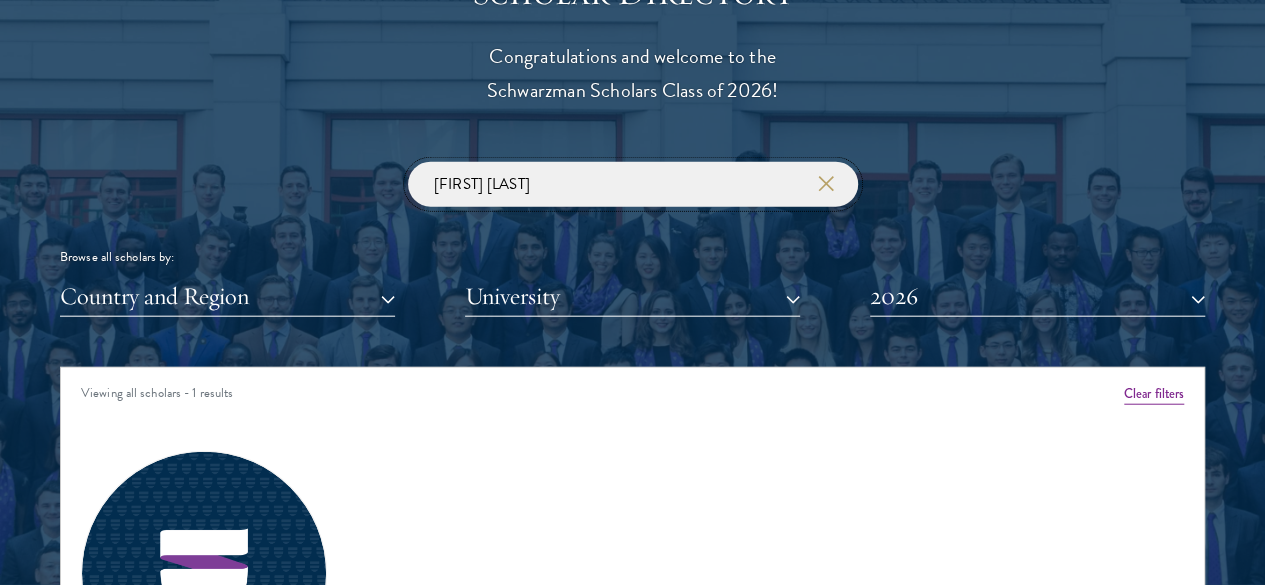 scroll, scrollTop: 0, scrollLeft: 0, axis: both 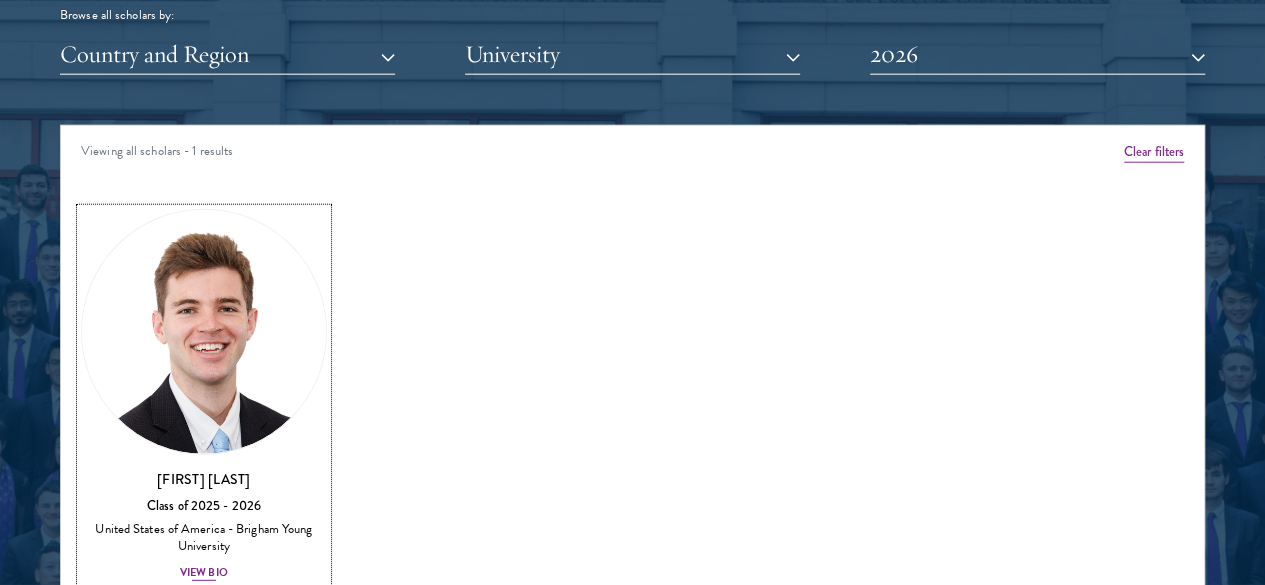 click on "View Bio" at bounding box center (204, 573) 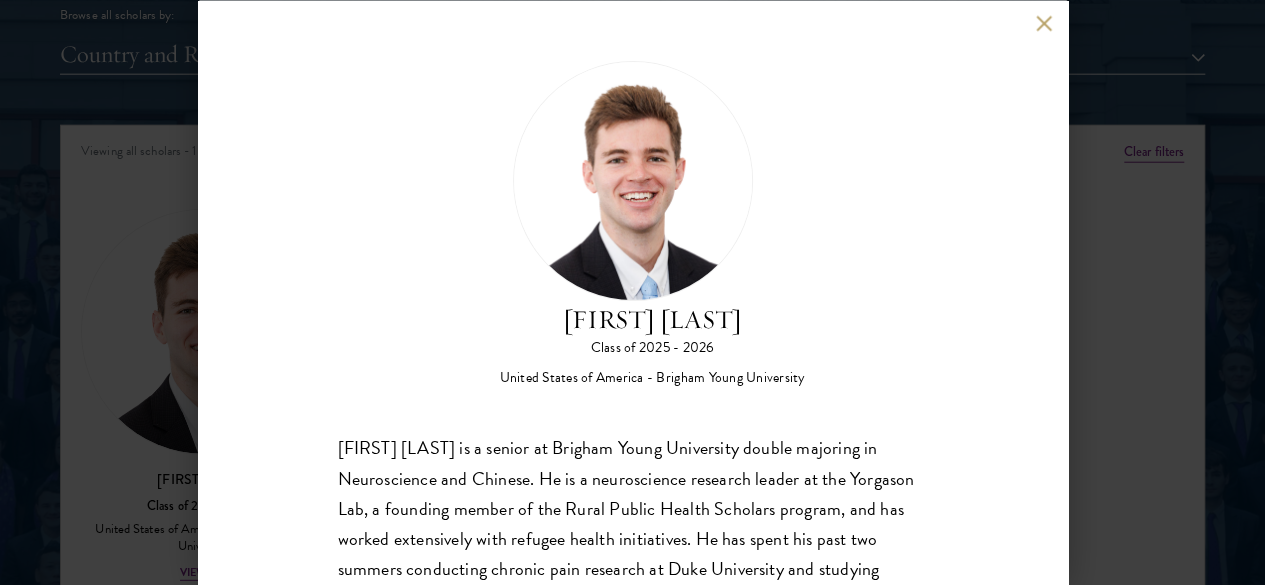 scroll, scrollTop: 117, scrollLeft: 0, axis: vertical 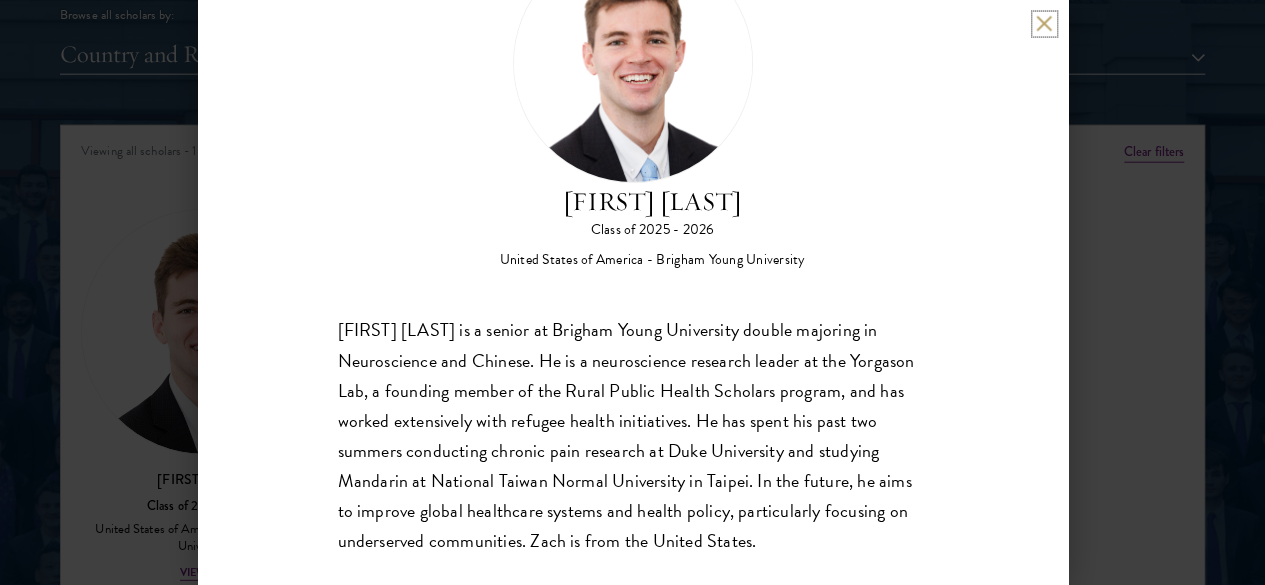 click at bounding box center (1044, 23) 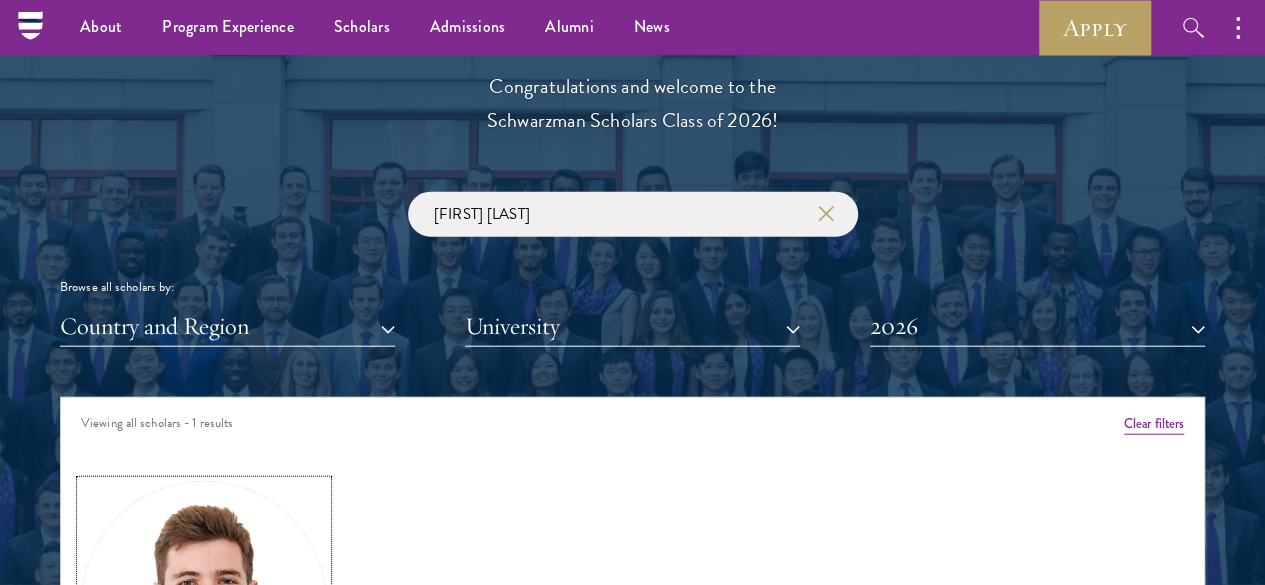 scroll, scrollTop: 2177, scrollLeft: 0, axis: vertical 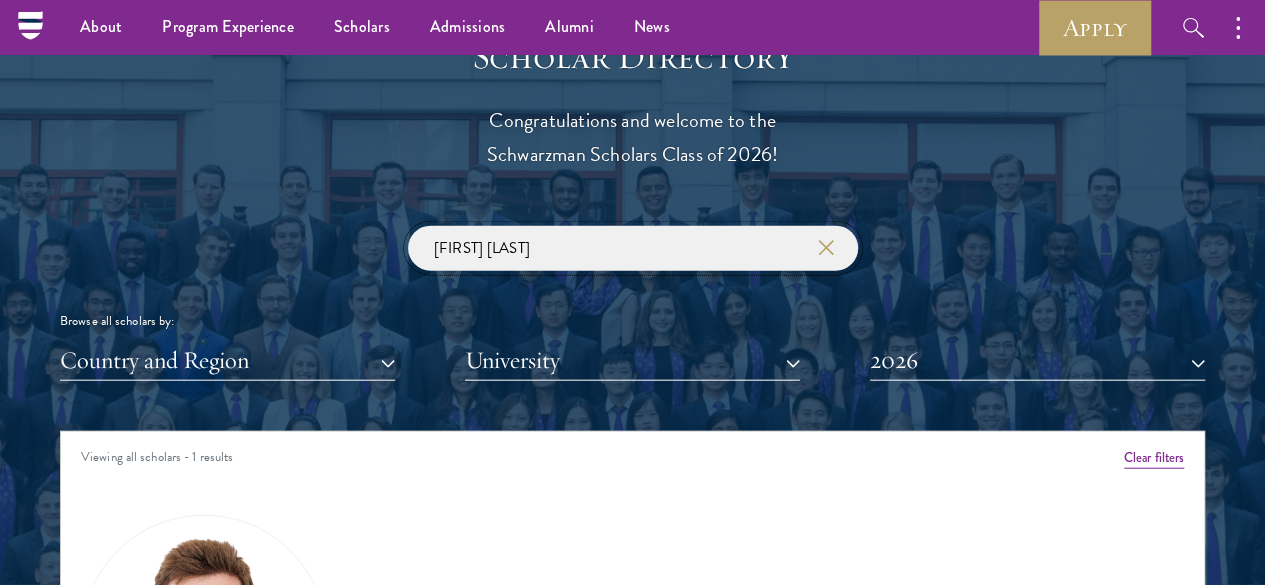drag, startPoint x: 549, startPoint y: 221, endPoint x: 384, endPoint y: 211, distance: 165.30275 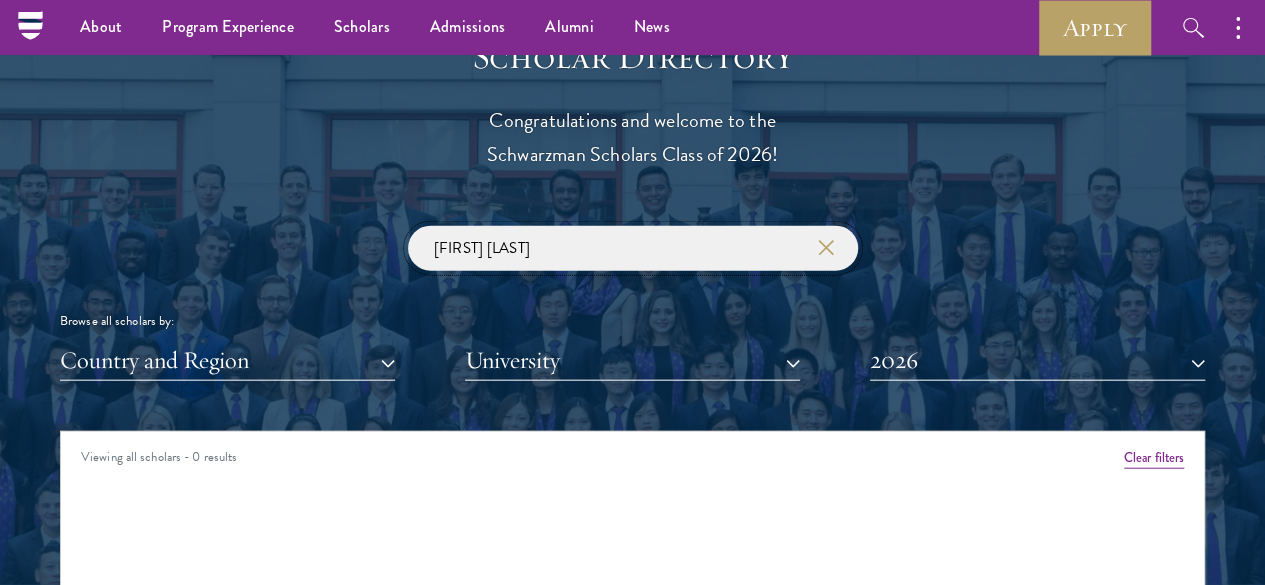 drag, startPoint x: 622, startPoint y: 226, endPoint x: 337, endPoint y: 202, distance: 286.00873 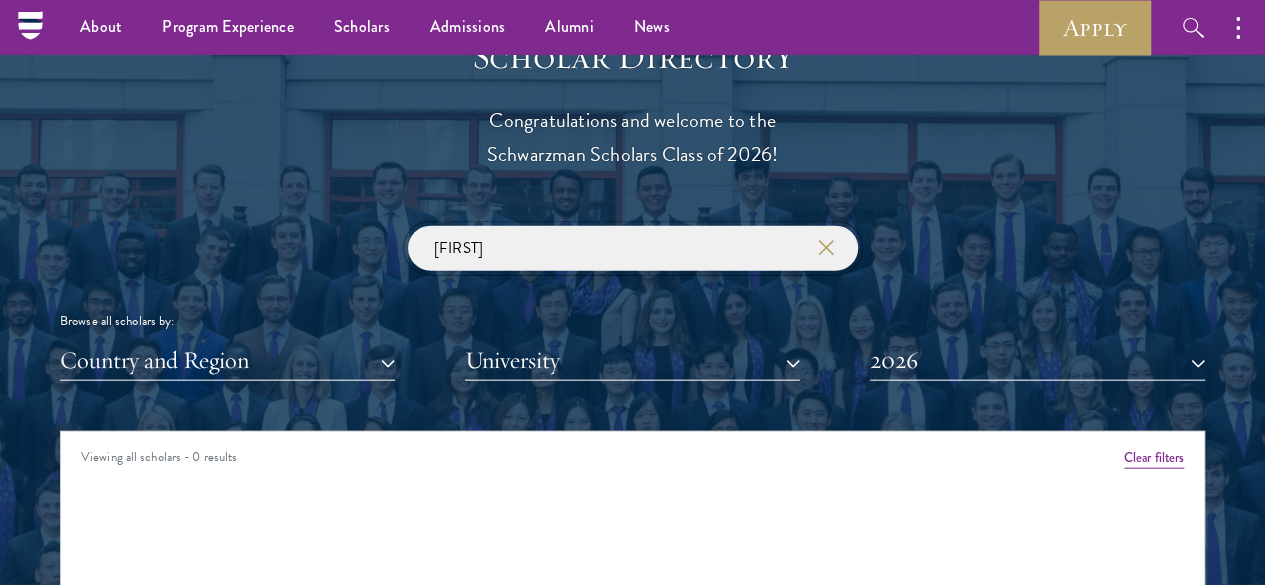 click at bounding box center [0, 0] 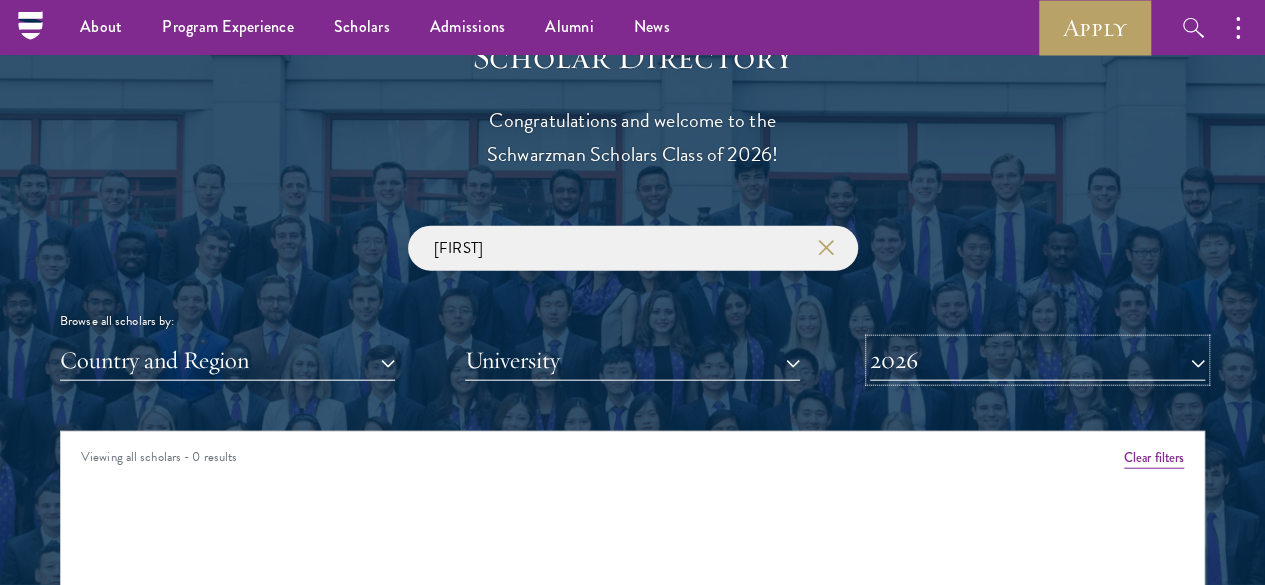 click on "2026" at bounding box center (1037, 360) 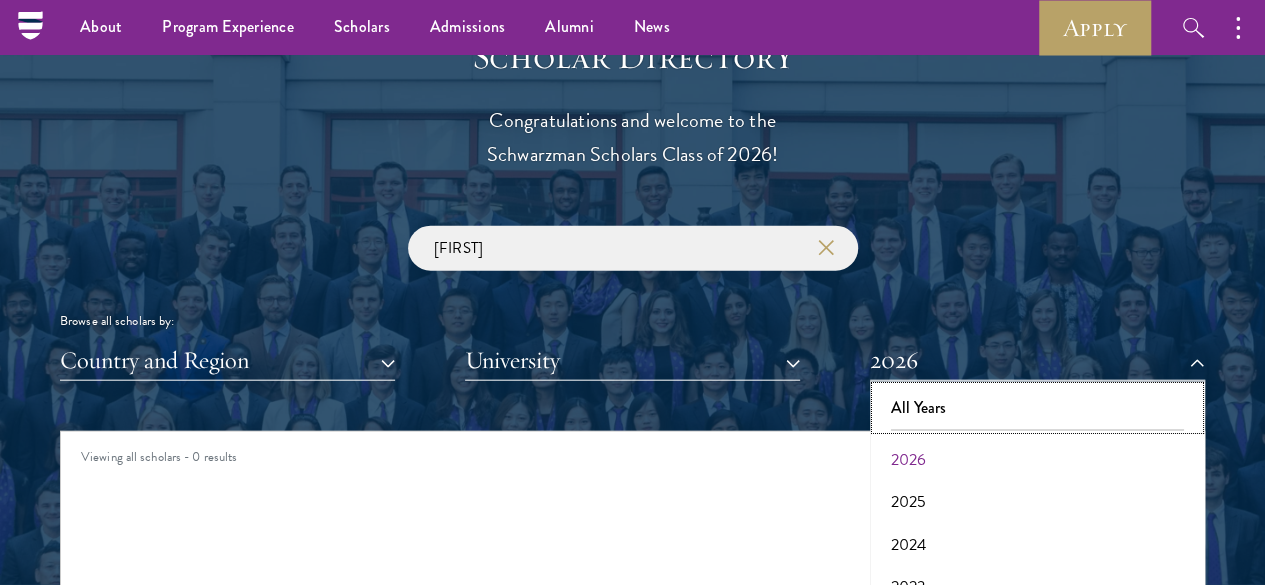 click on "All Years" at bounding box center [1037, 408] 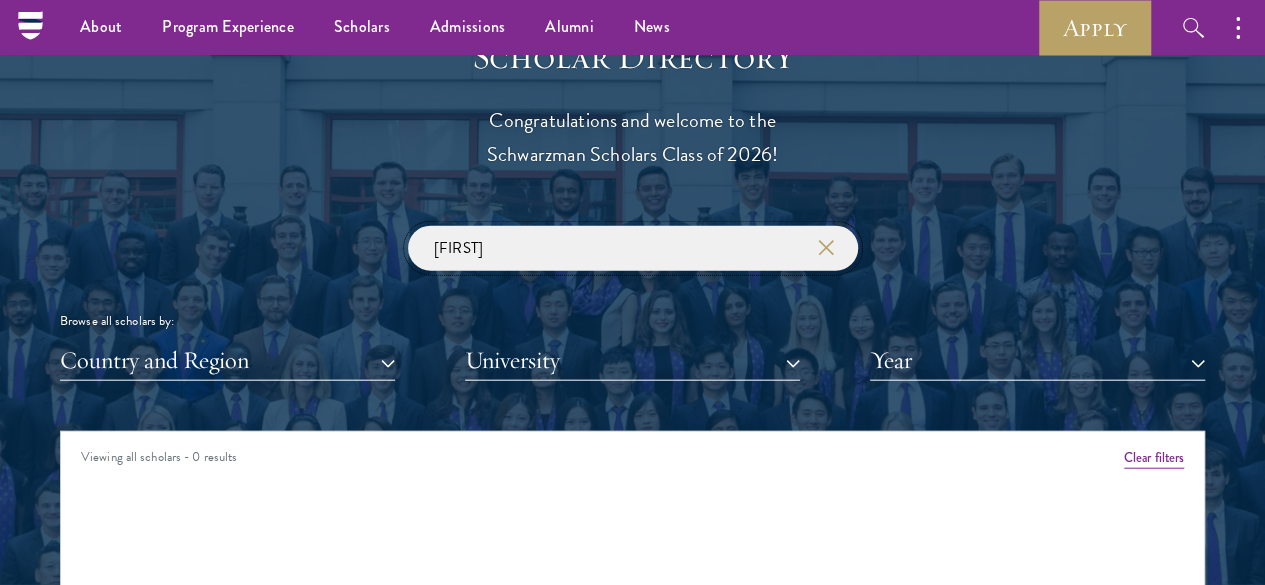 click on "[FIRST]" at bounding box center (633, 248) 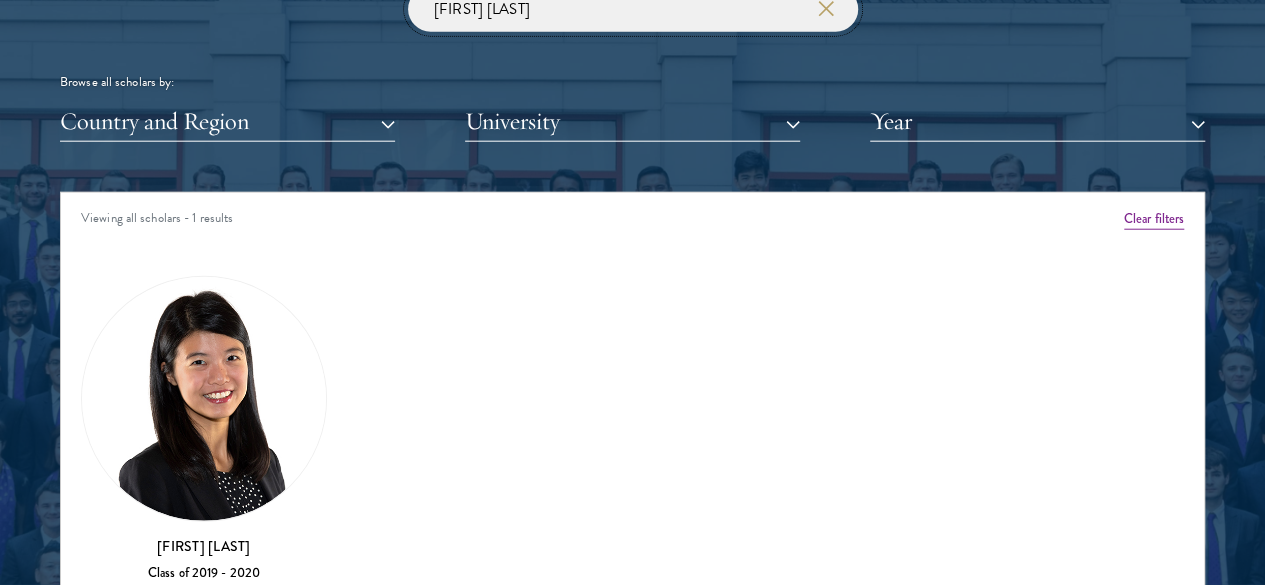 scroll, scrollTop: 2460, scrollLeft: 0, axis: vertical 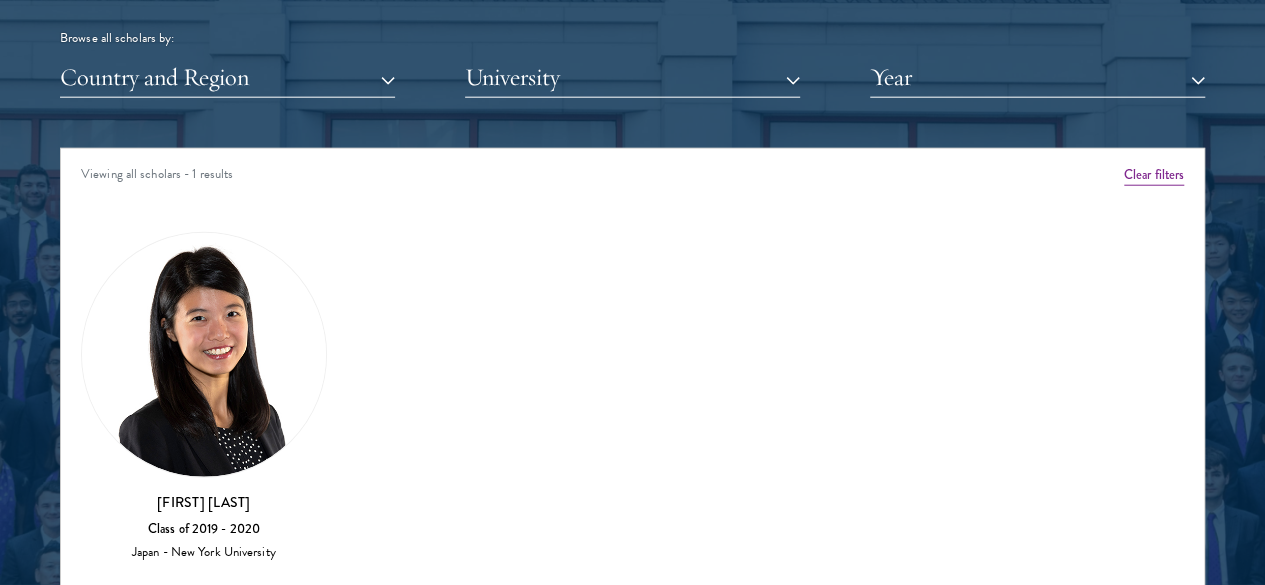 click at bounding box center (204, 355) 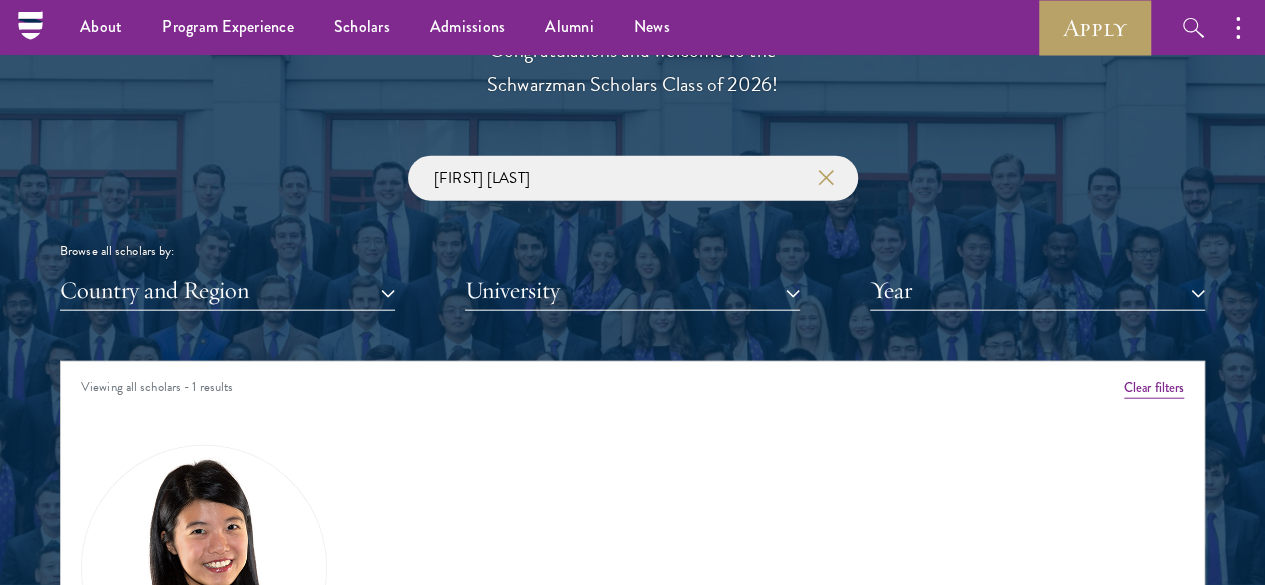 scroll, scrollTop: 2239, scrollLeft: 0, axis: vertical 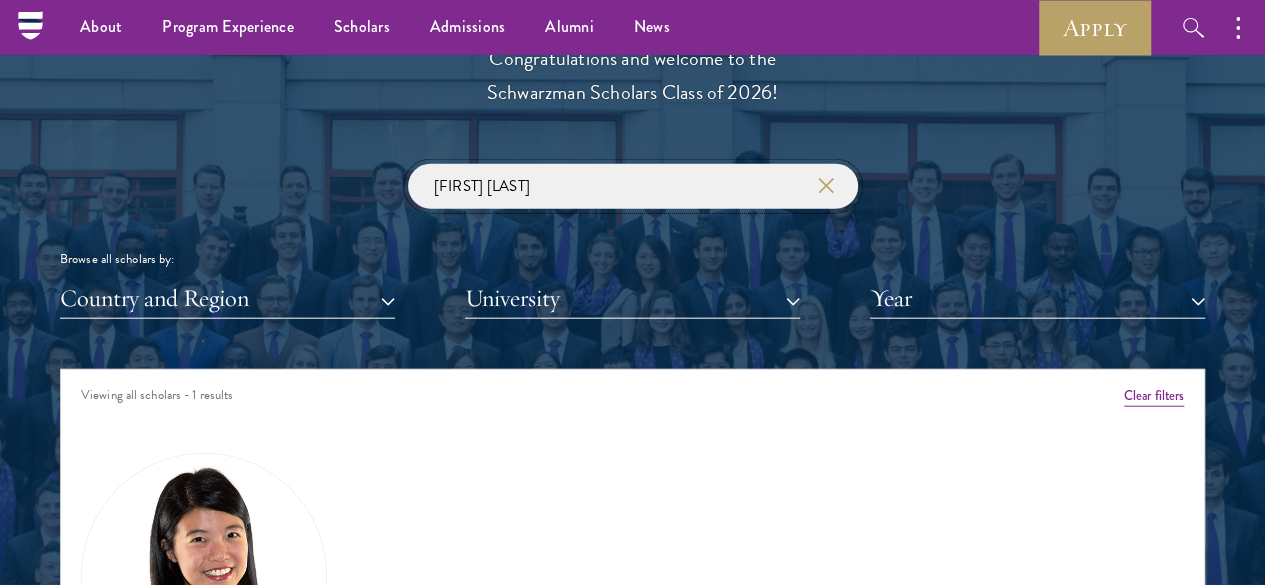 drag, startPoint x: 525, startPoint y: 143, endPoint x: 309, endPoint y: 145, distance: 216.00926 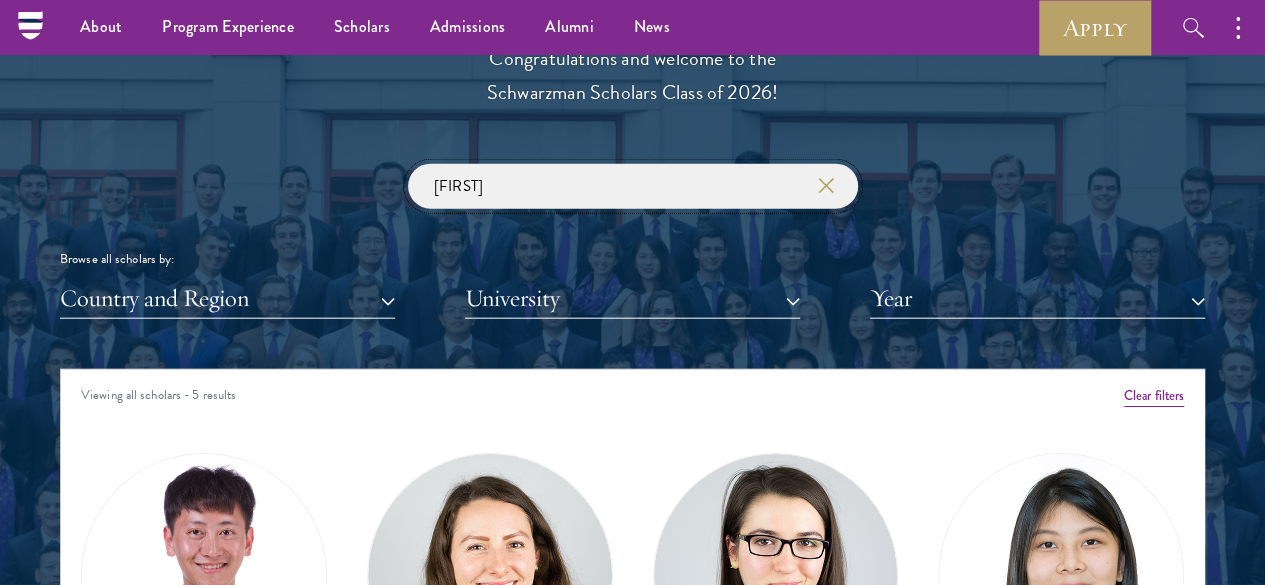 click at bounding box center [0, 0] 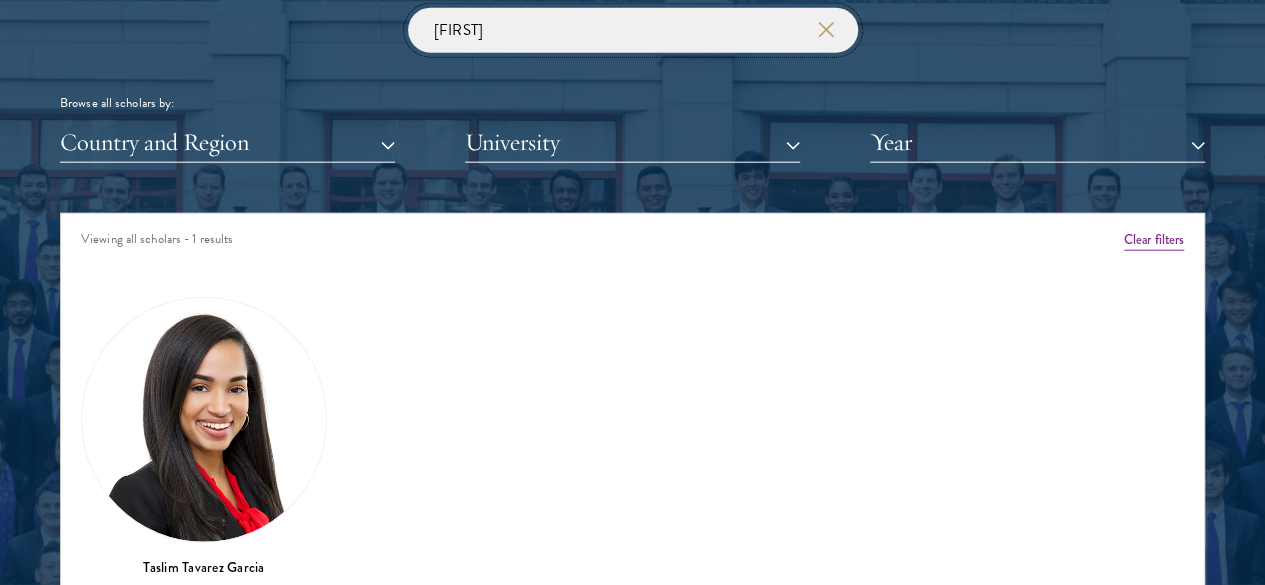 scroll, scrollTop: 2416, scrollLeft: 0, axis: vertical 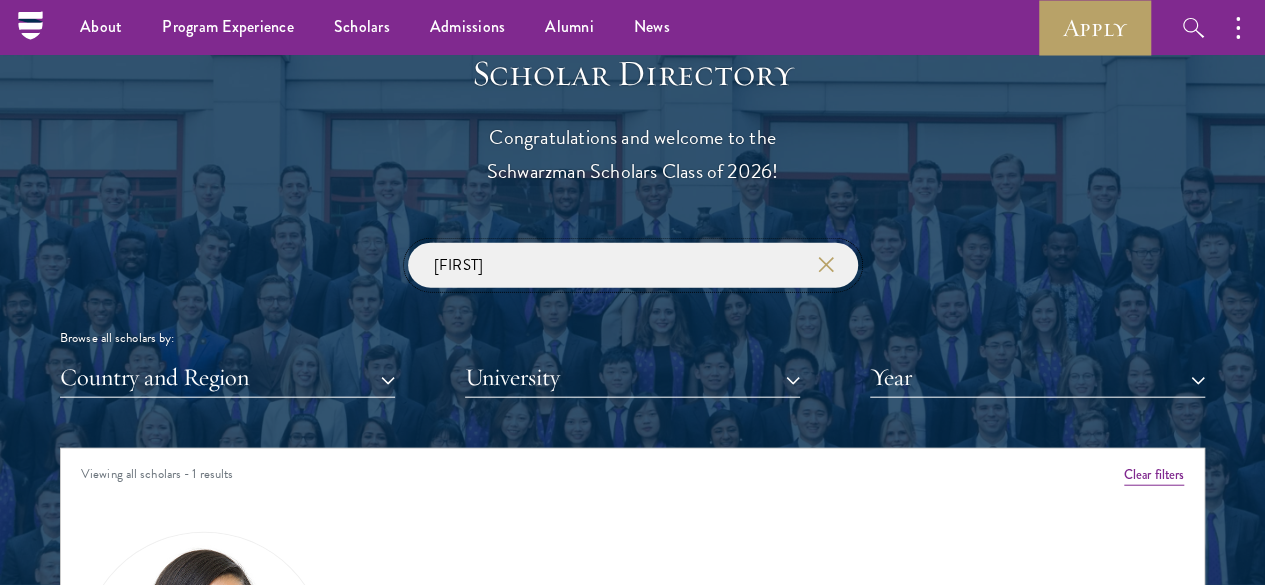 drag, startPoint x: 502, startPoint y: 216, endPoint x: 305, endPoint y: 200, distance: 197.64868 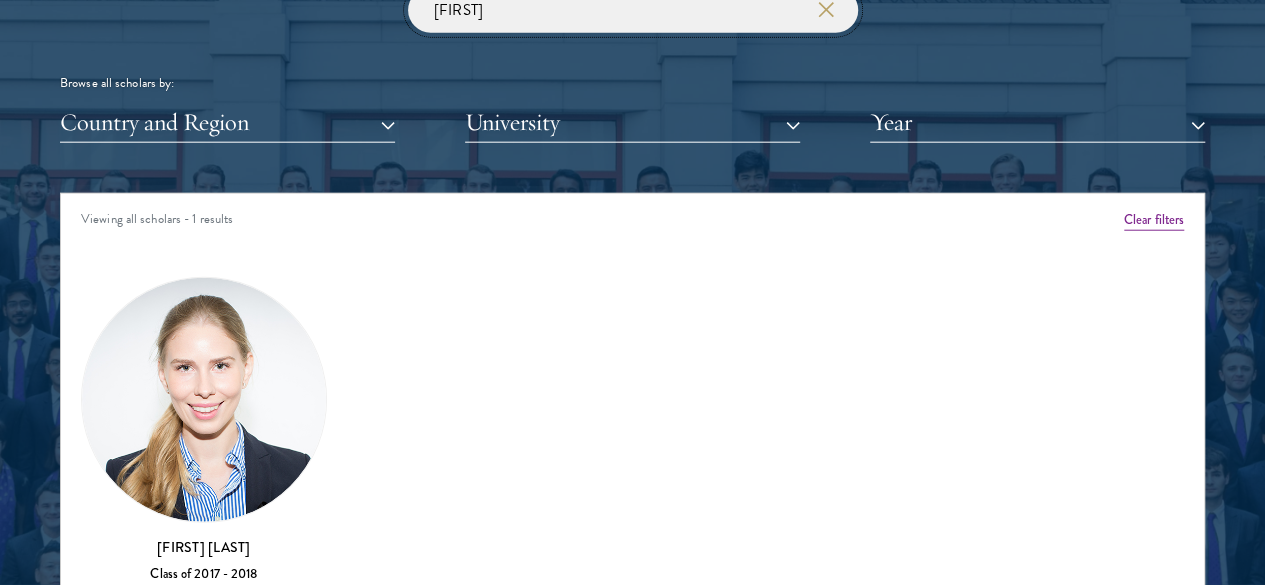 scroll, scrollTop: 2416, scrollLeft: 0, axis: vertical 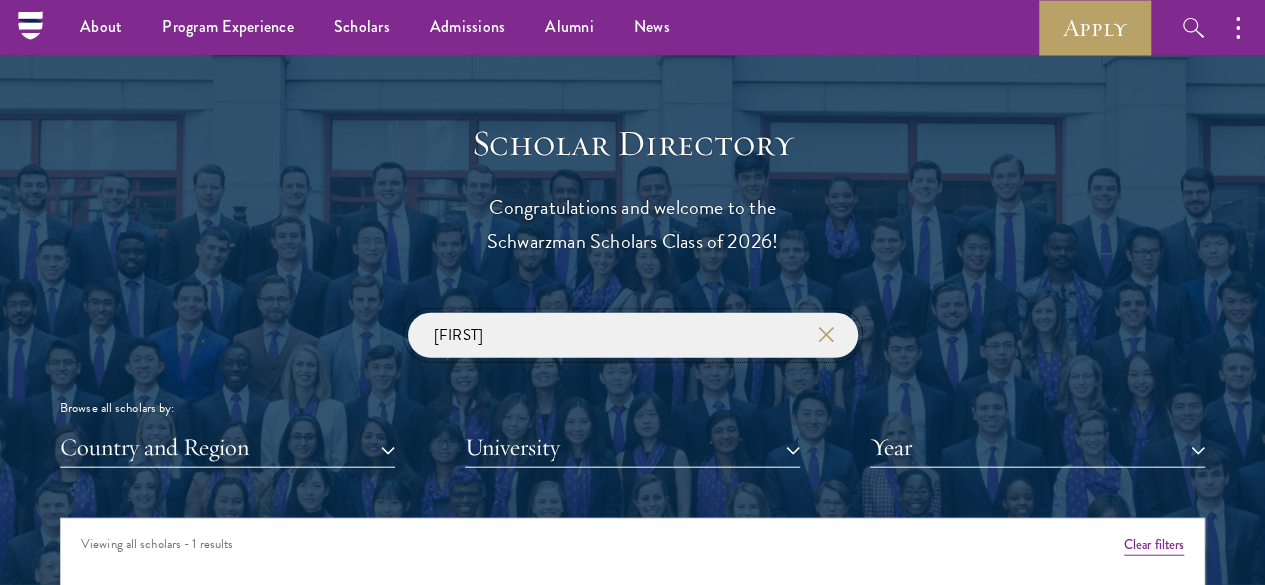 drag, startPoint x: 650, startPoint y: 287, endPoint x: 300, endPoint y: 261, distance: 350.9644 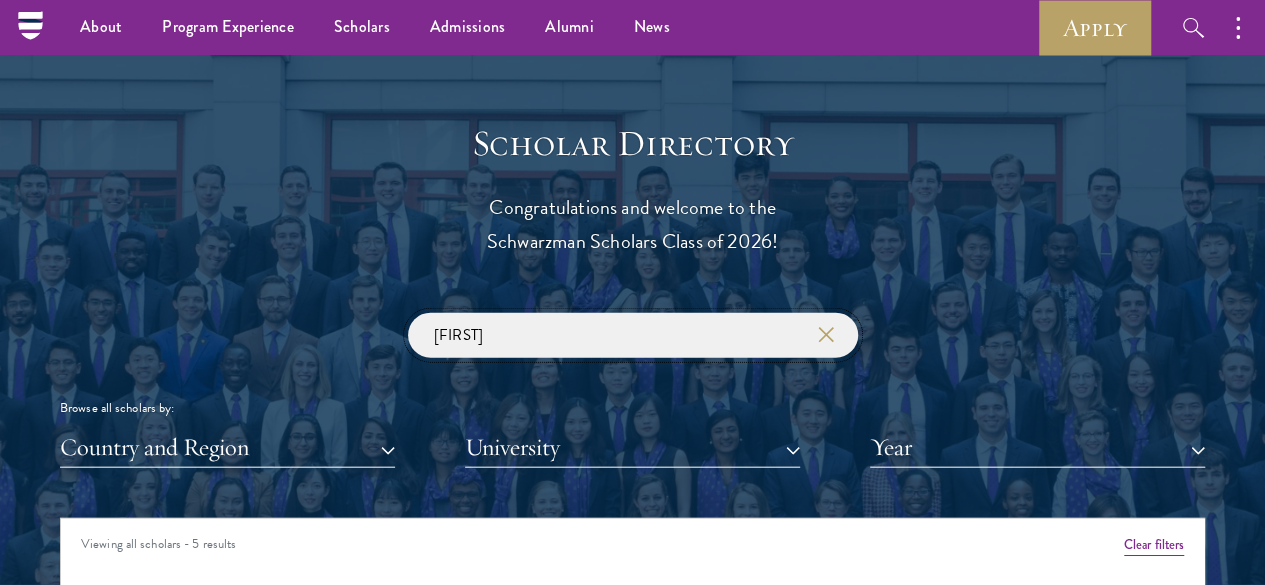 type on "[FIRST]" 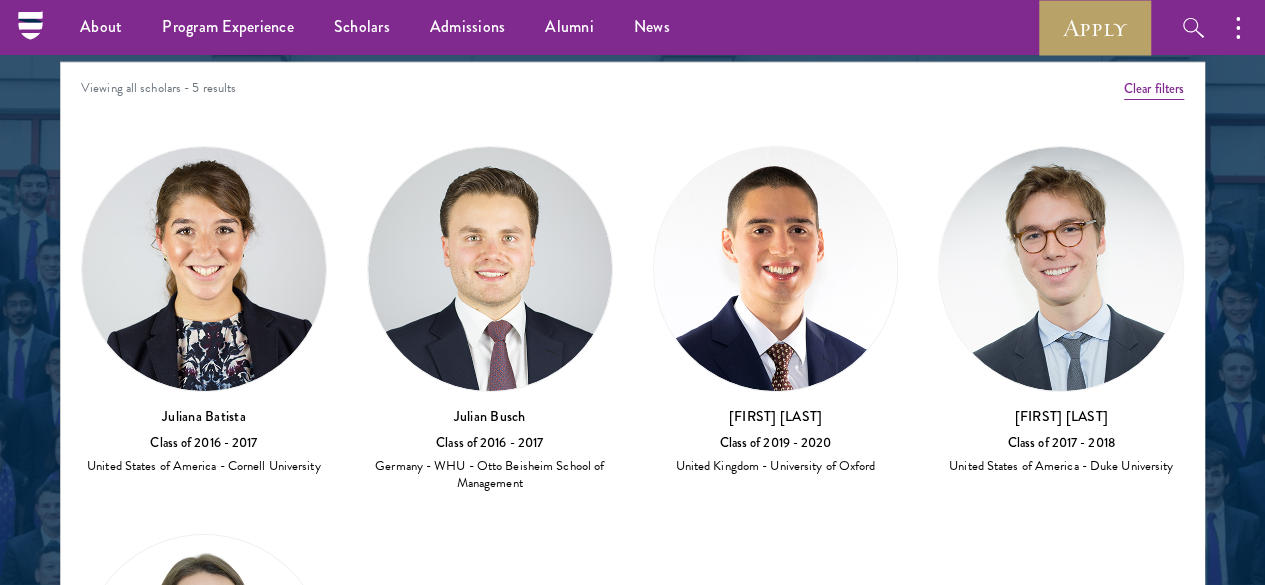 scroll, scrollTop: 2545, scrollLeft: 0, axis: vertical 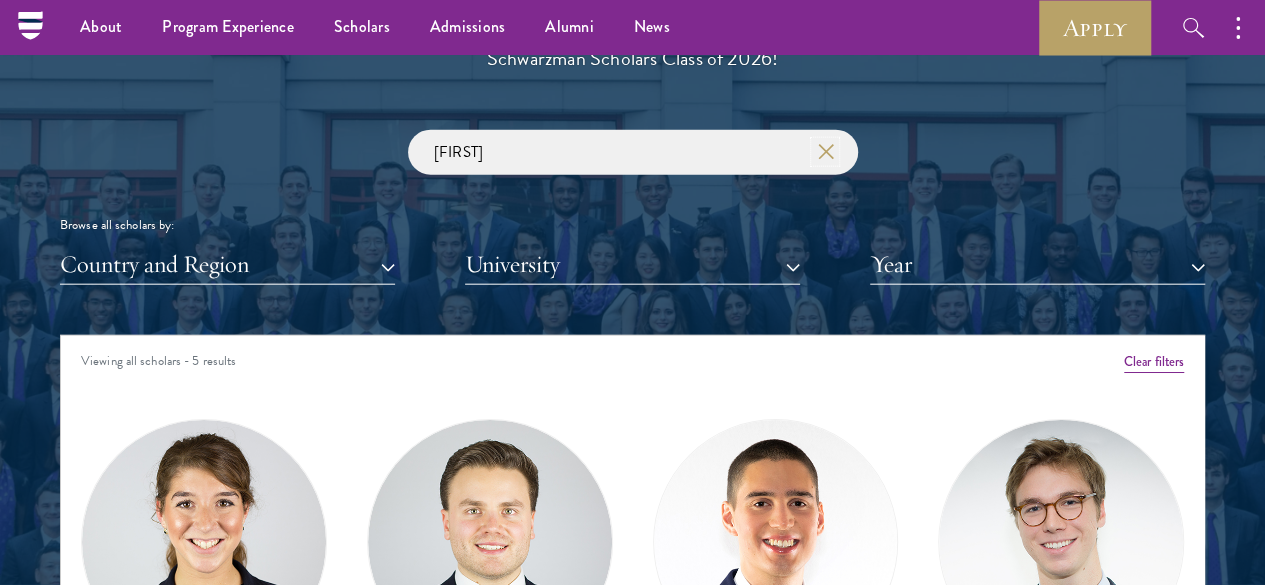 click 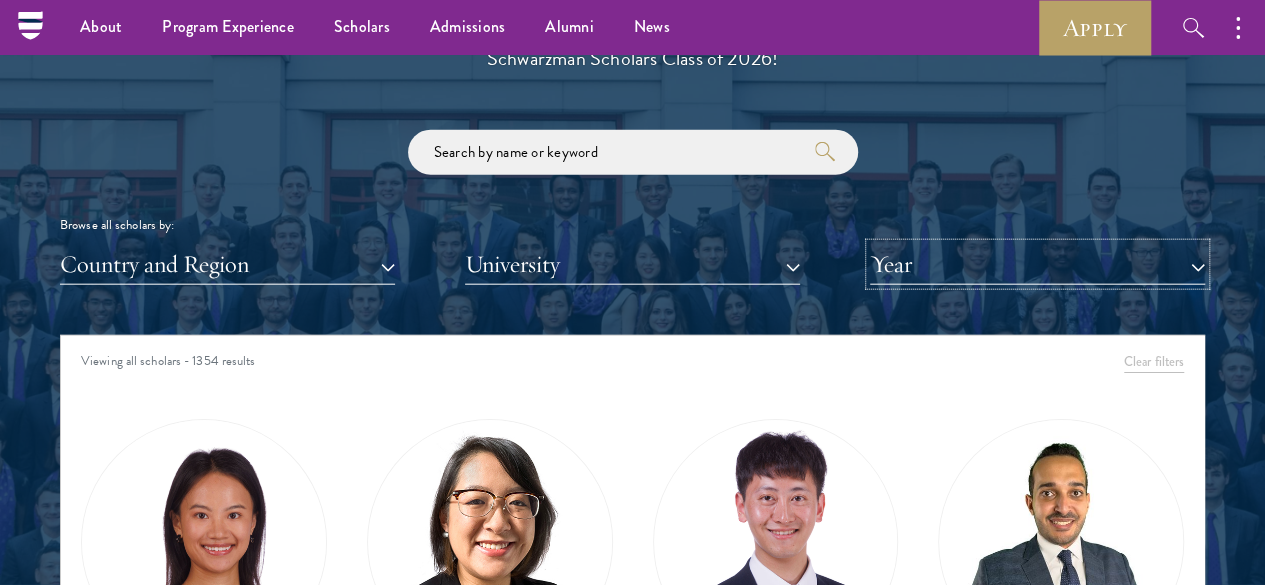 click on "Year" at bounding box center (1037, 264) 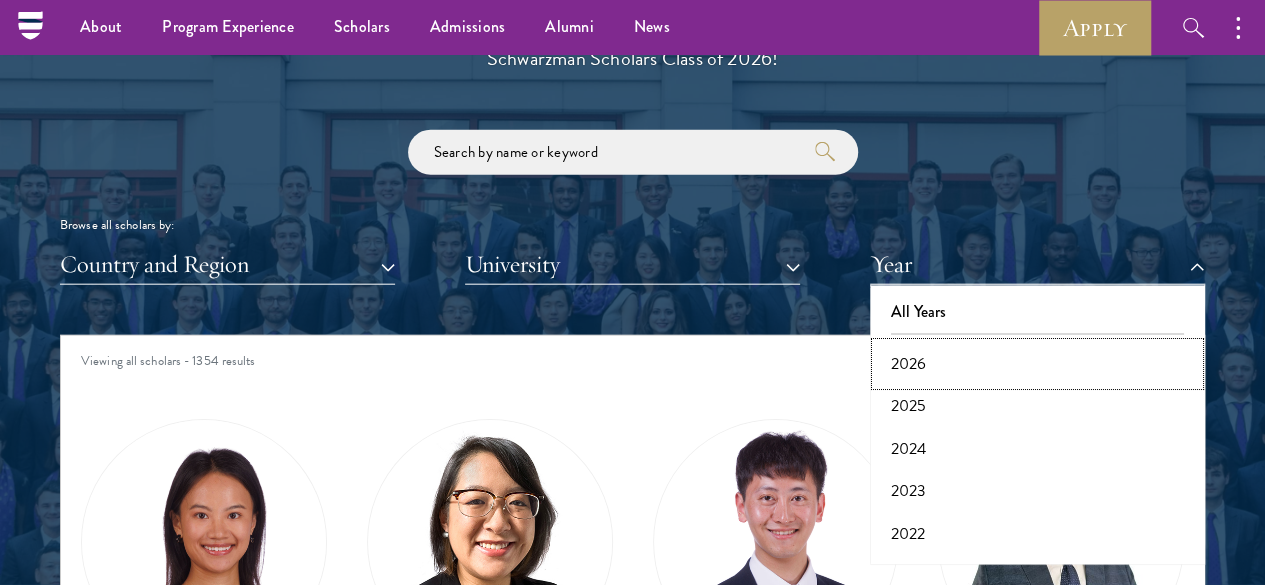 click on "2026" at bounding box center [1037, 364] 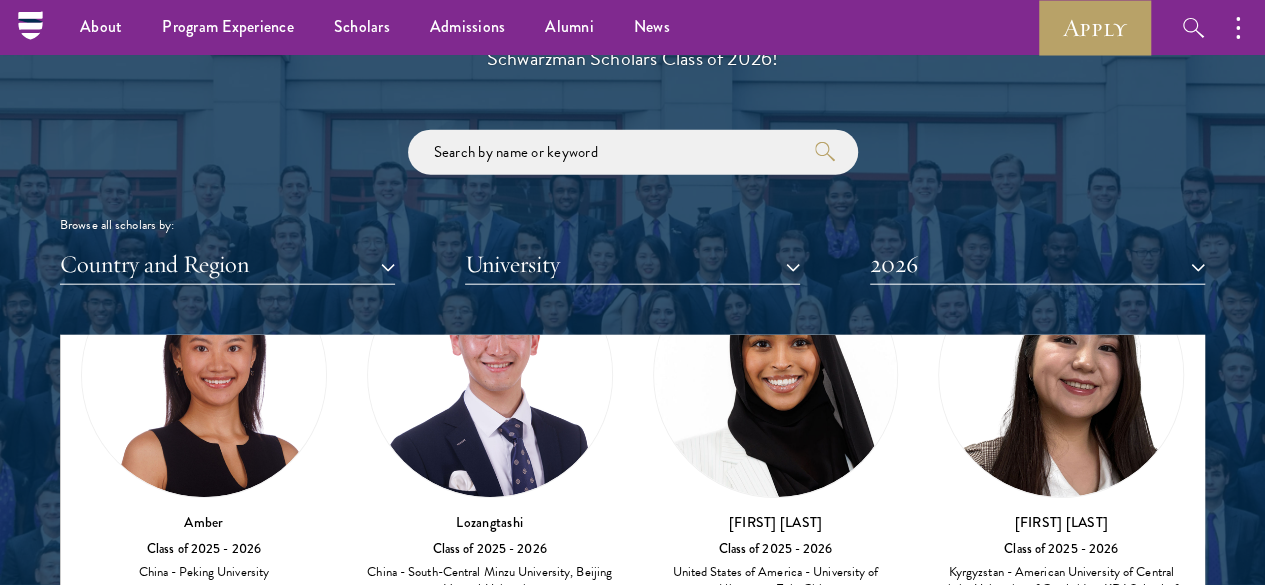 scroll, scrollTop: 166, scrollLeft: 0, axis: vertical 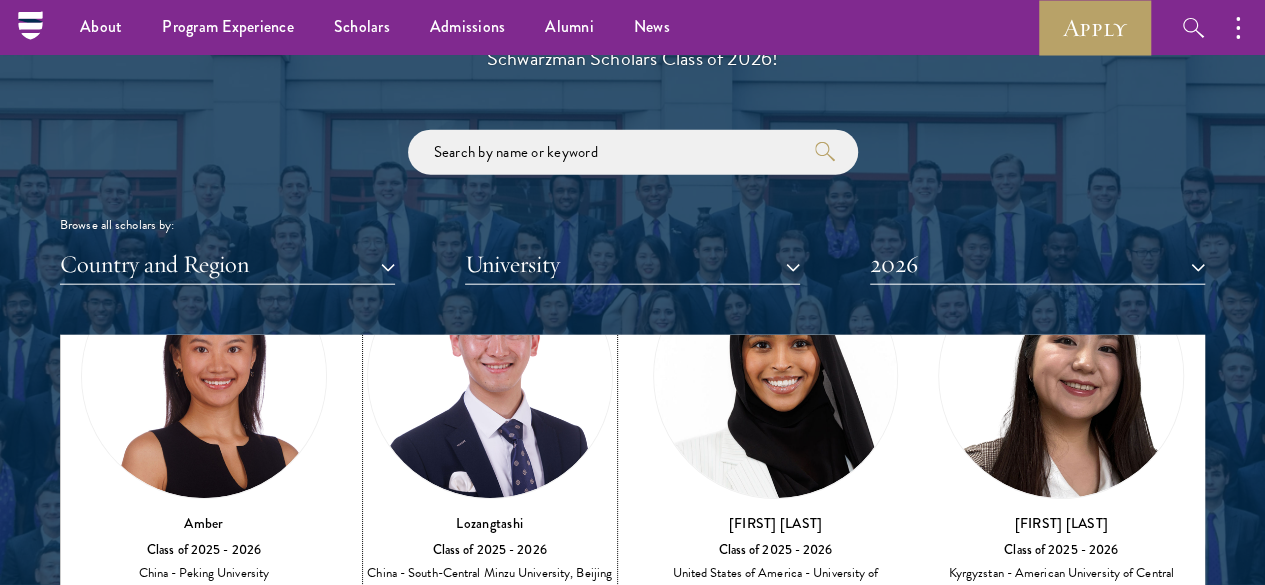 click on "View Bio" at bounding box center [490, 617] 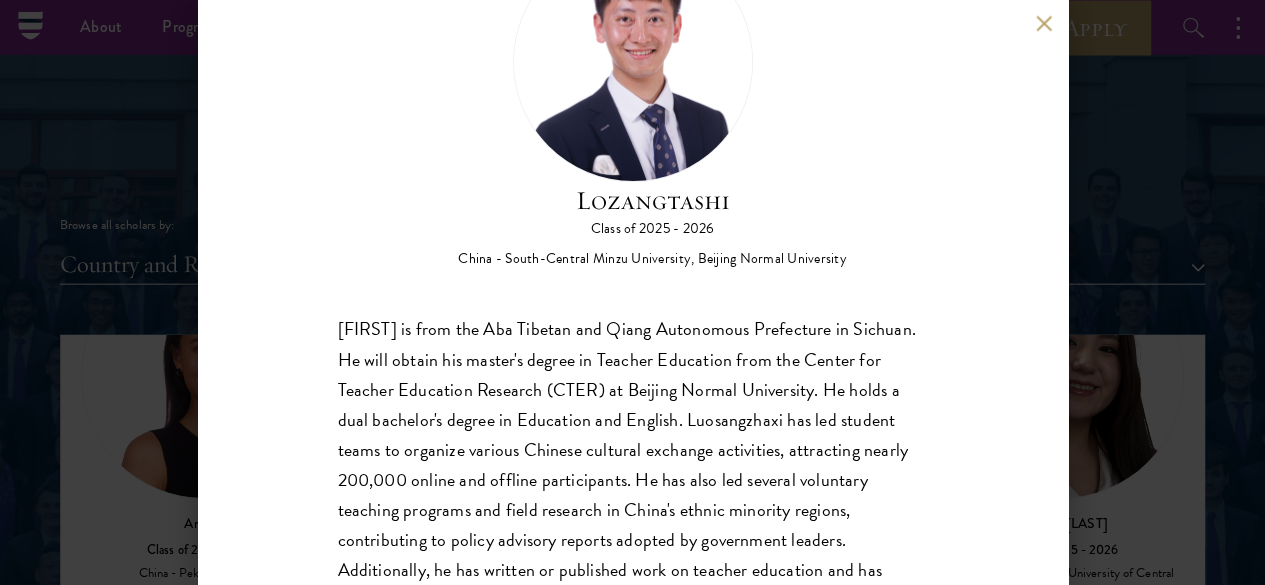 scroll, scrollTop: 216, scrollLeft: 0, axis: vertical 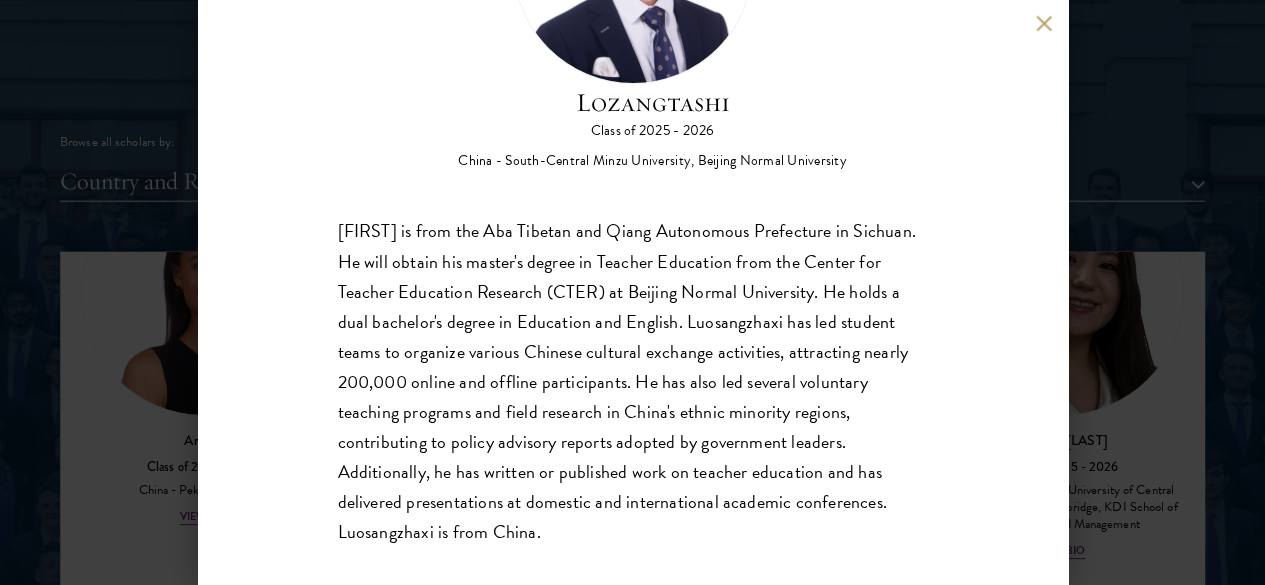 click on "[FIRST] [LAST]
Class of 2025 - 2026
[COUNTRY] - [INSTITUTION], [INSTITUTION]
[FIRST] ([LAST]) is from the [REGION] in [REGION]. He will obtain his master's degree in Teacher Education from the Center for Teacher Education Research (CTER) at [INSTITUTION]. He holds a dual bachelor's degree in Education and English. [FIRST] has led student teams to organize various Chinese cultural exchange activities, attracting nearly 200,000 online and offline participants. He has also led several voluntary teaching programs and field research in [COUNTRY]'s ethnic minority regions, contributing to policy advisory reports adopted by government leaders. Additionally, he has written or published work on teacher education and has delivered presentations at domestic and international academic conferences. [FIRST] is from [COUNTRY]." at bounding box center (633, 292) 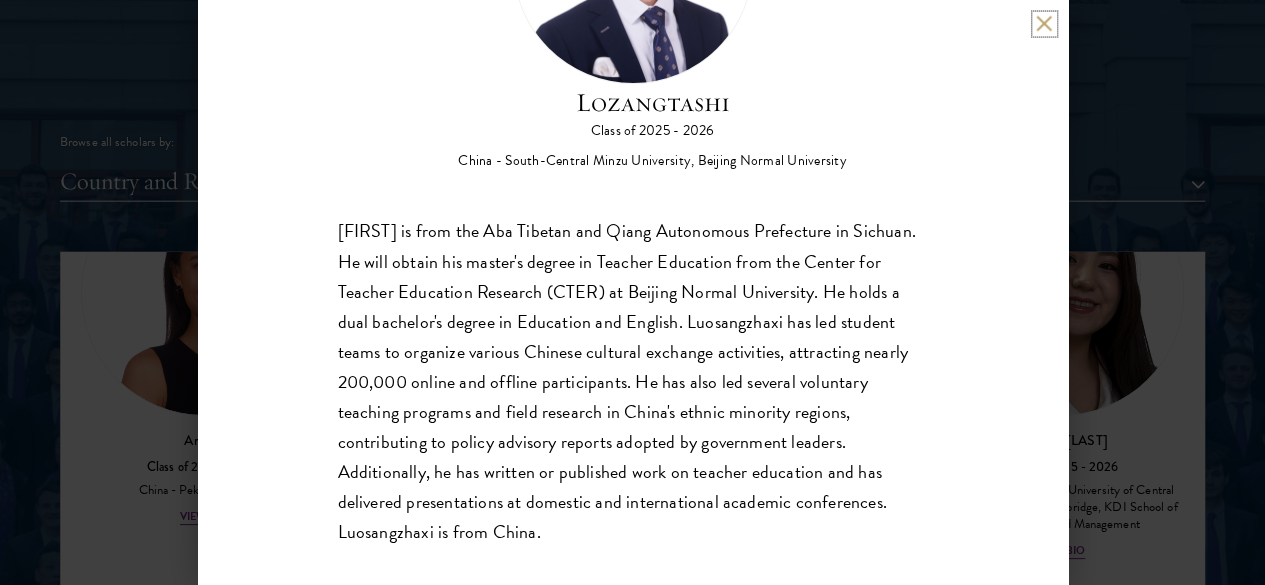 click at bounding box center (1044, 23) 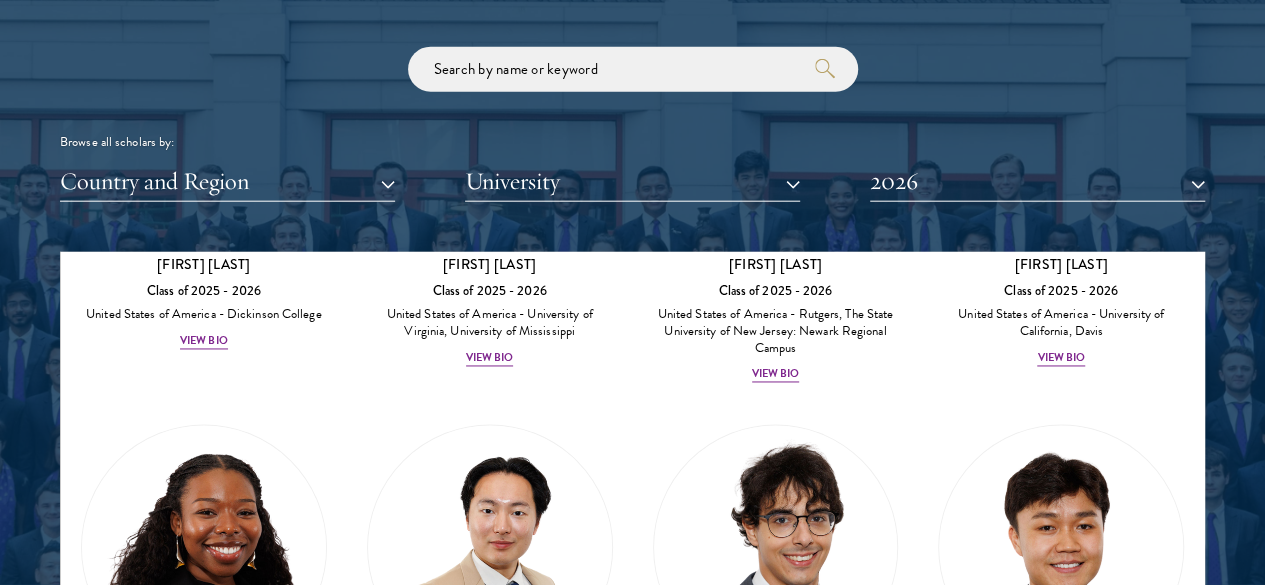 scroll, scrollTop: 1600, scrollLeft: 0, axis: vertical 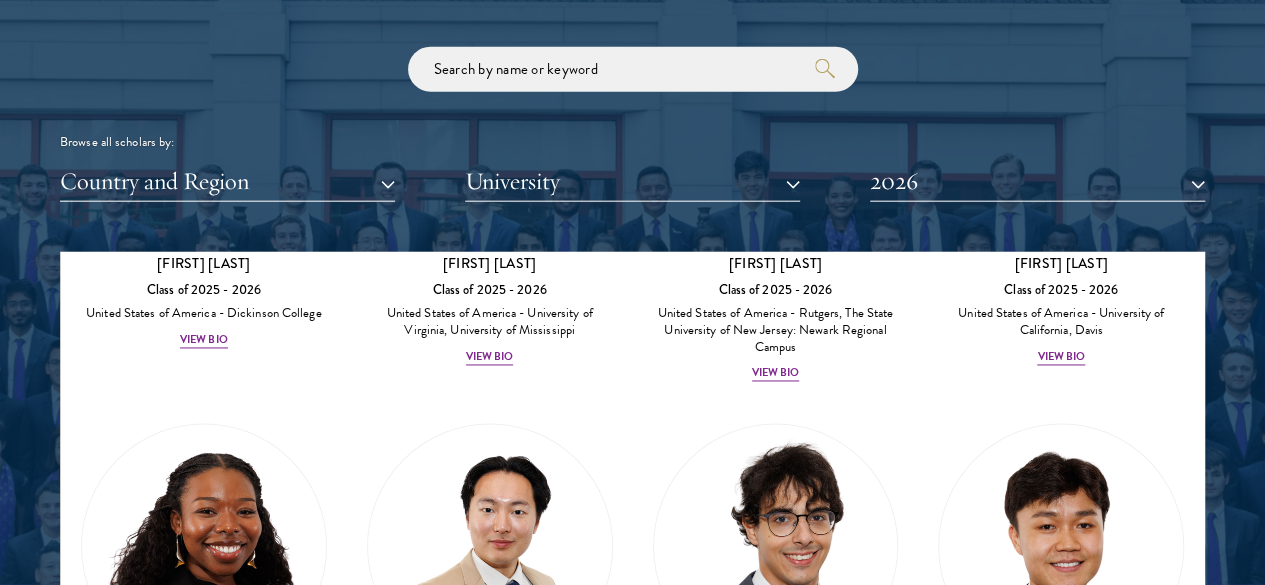 click on "View Bio" at bounding box center (204, 1202) 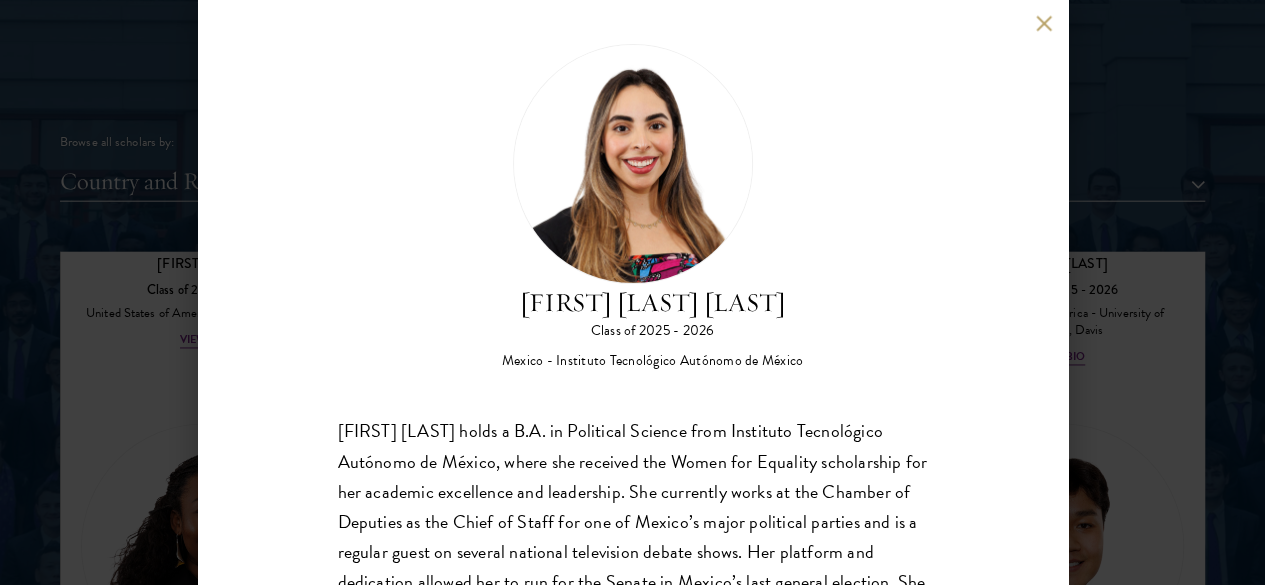 scroll, scrollTop: 0, scrollLeft: 0, axis: both 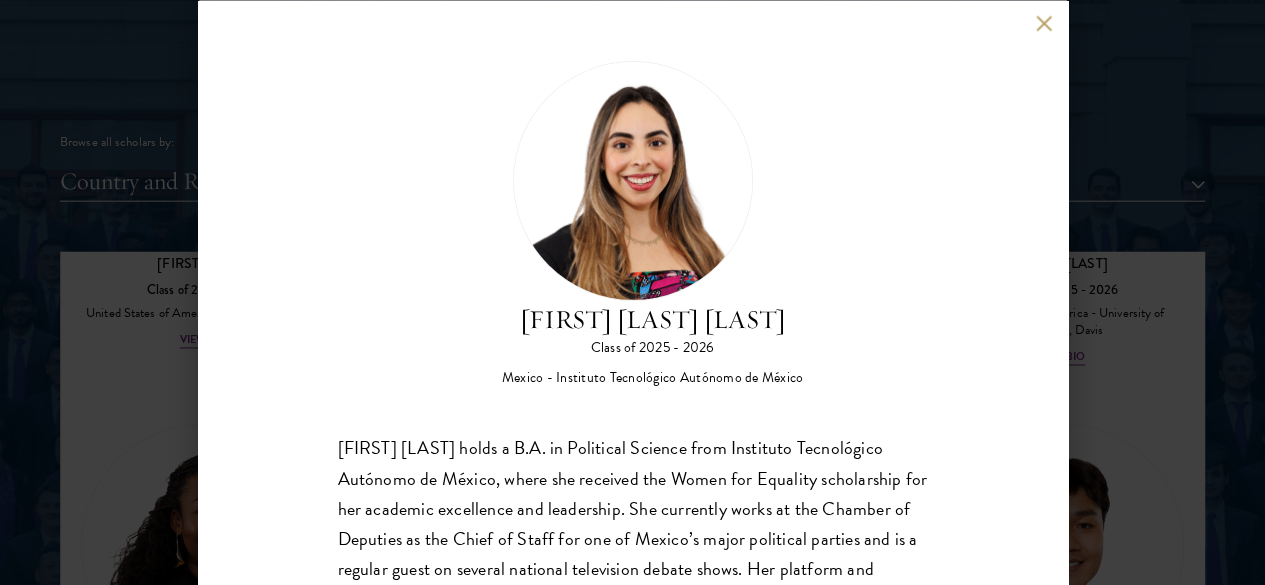 click at bounding box center [1044, 23] 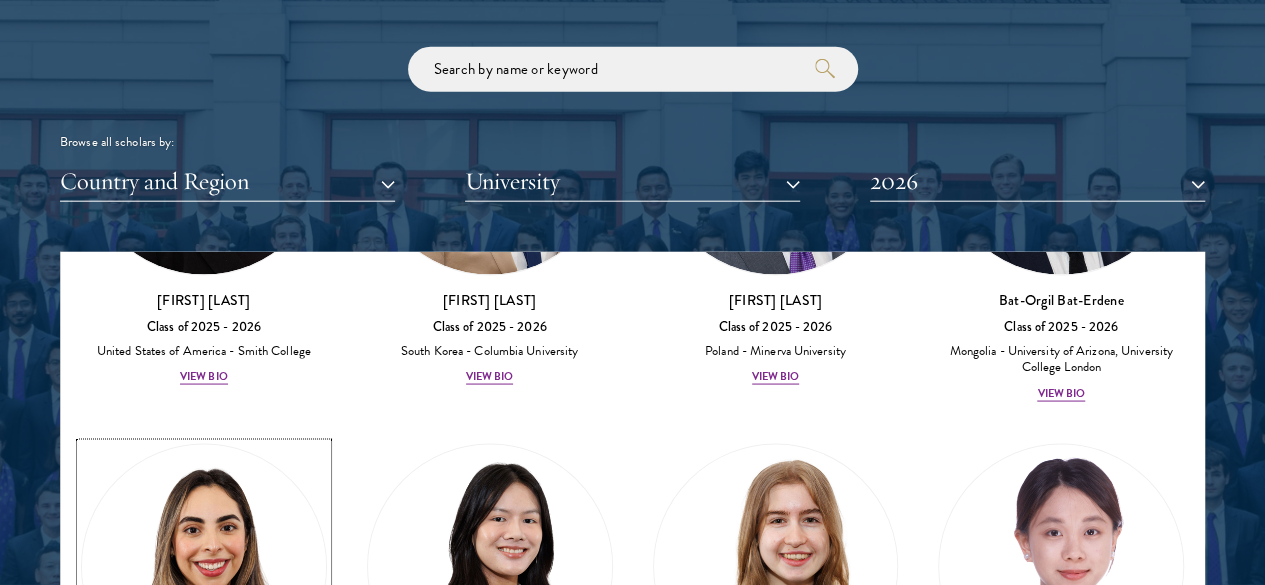 scroll, scrollTop: 2007, scrollLeft: 0, axis: vertical 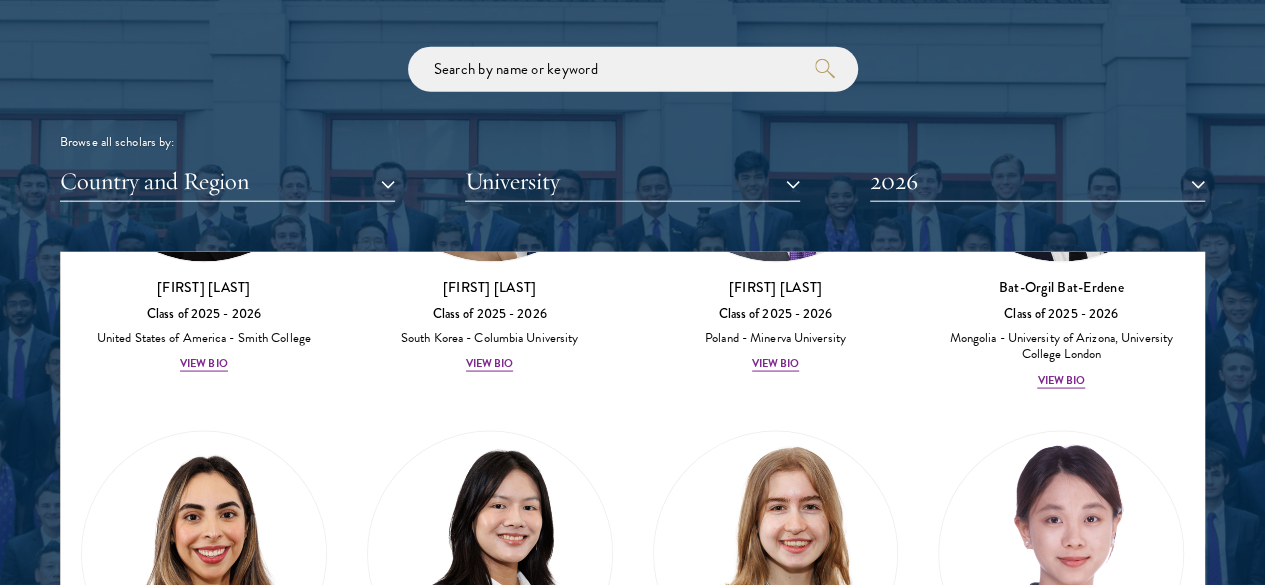 click on "View Bio" at bounding box center [204, 1605] 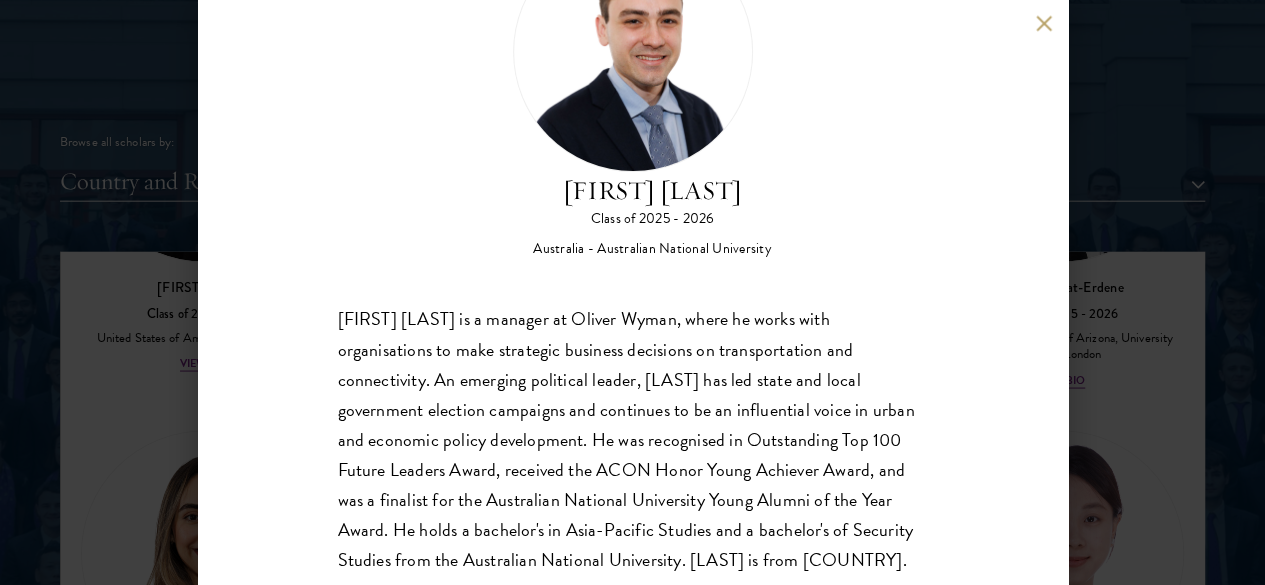 scroll, scrollTop: 150, scrollLeft: 0, axis: vertical 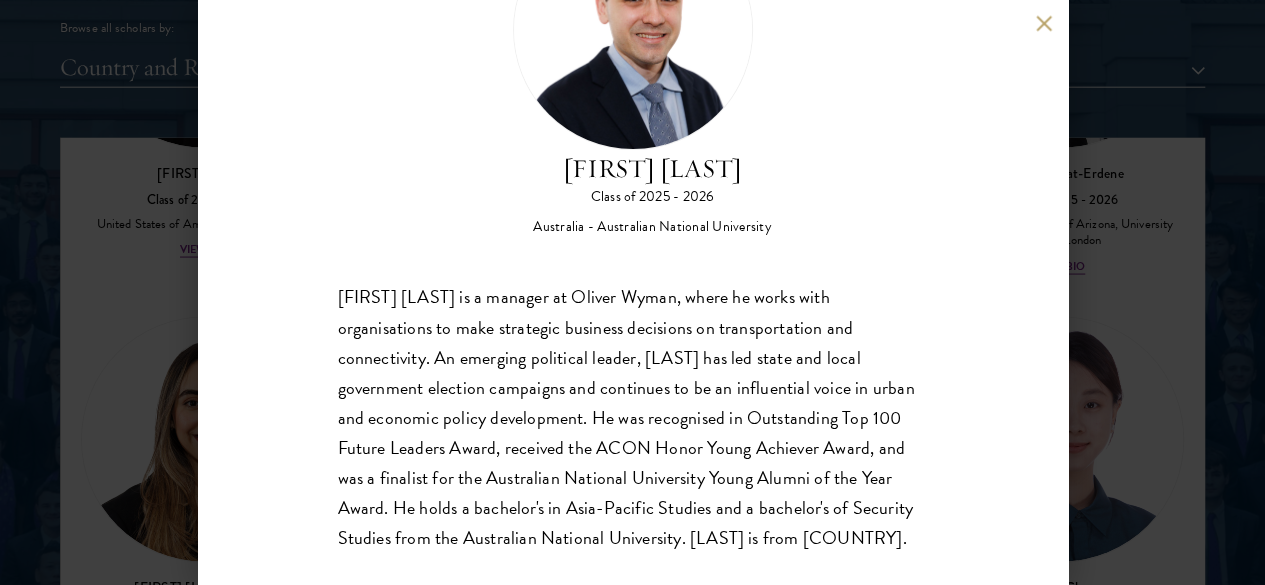 click at bounding box center (1044, 23) 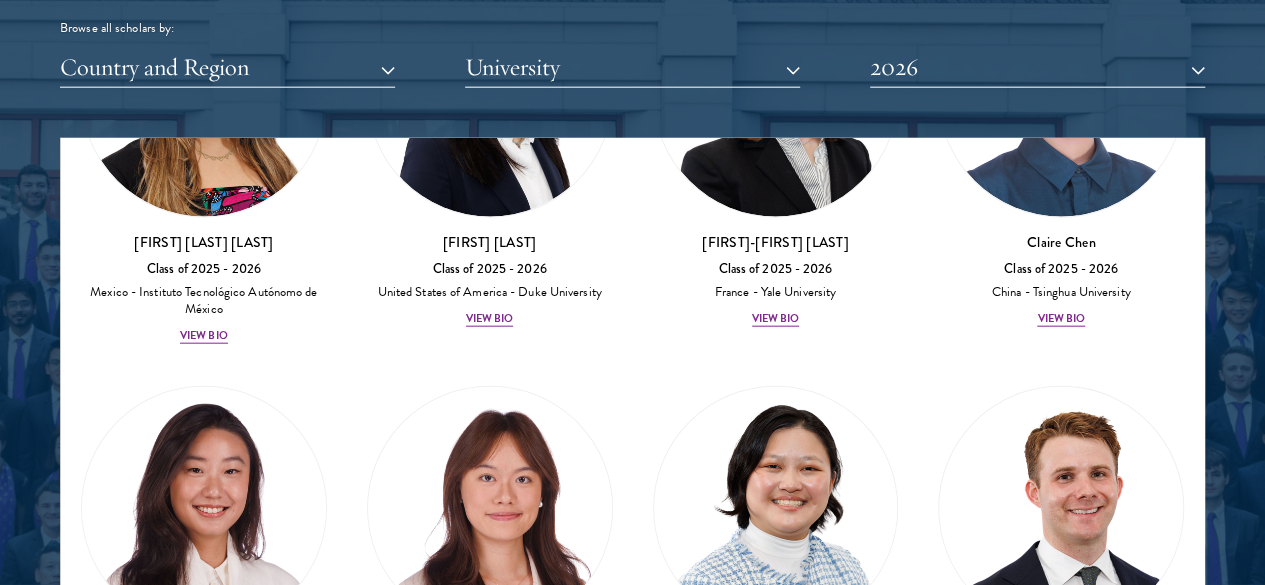 scroll, scrollTop: 2354, scrollLeft: 0, axis: vertical 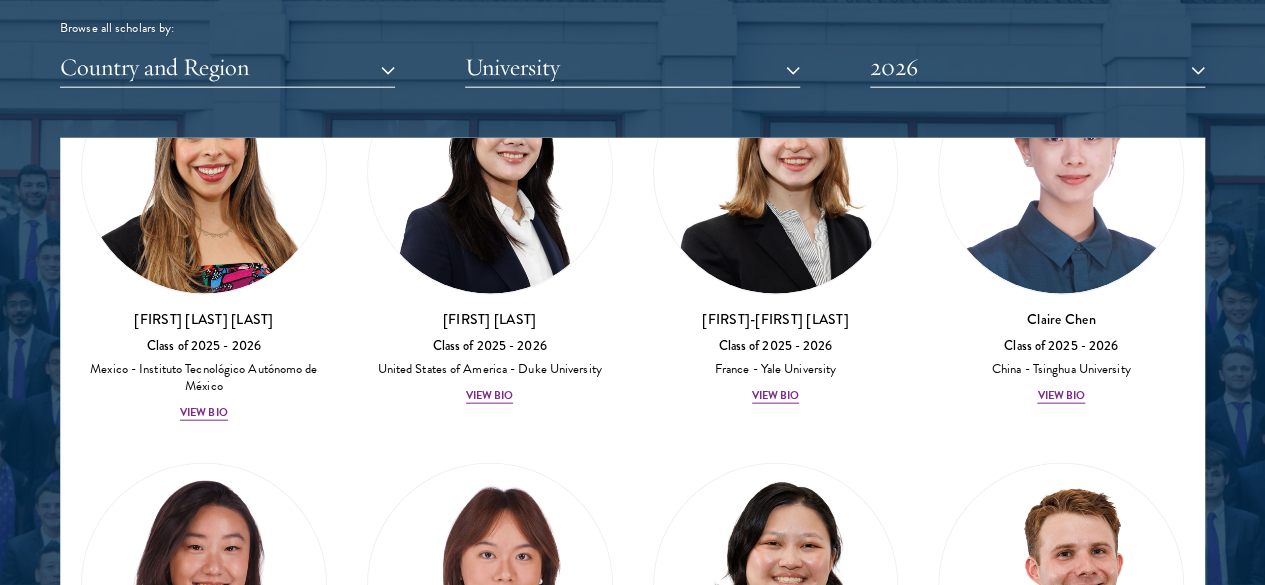 click on "View Bio" at bounding box center [776, 1223] 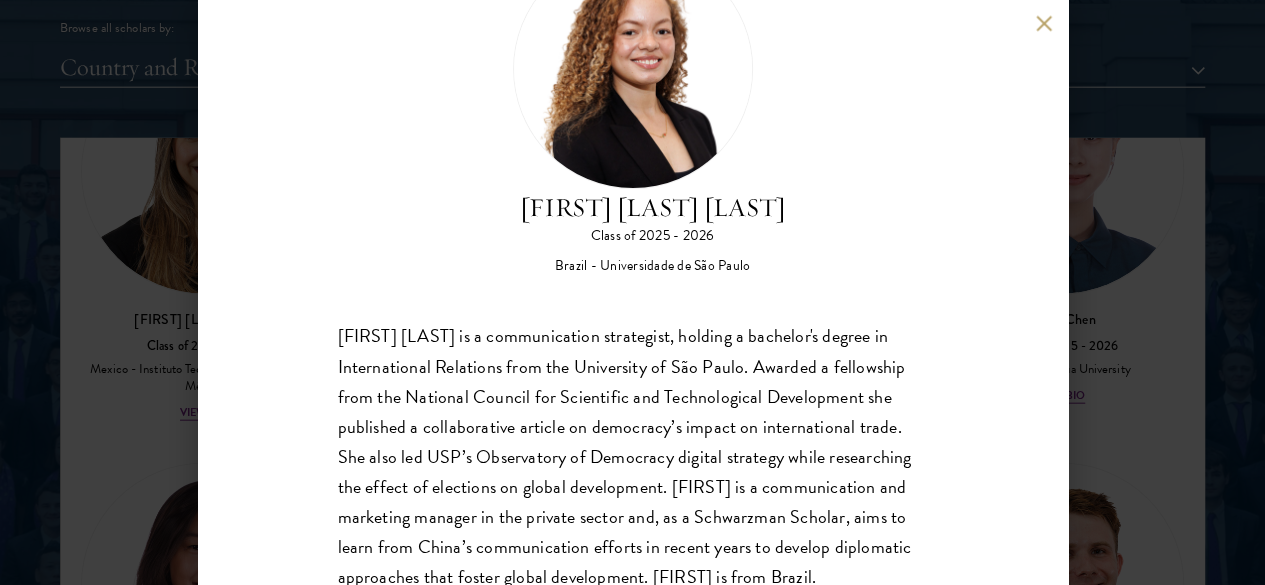 scroll, scrollTop: 150, scrollLeft: 0, axis: vertical 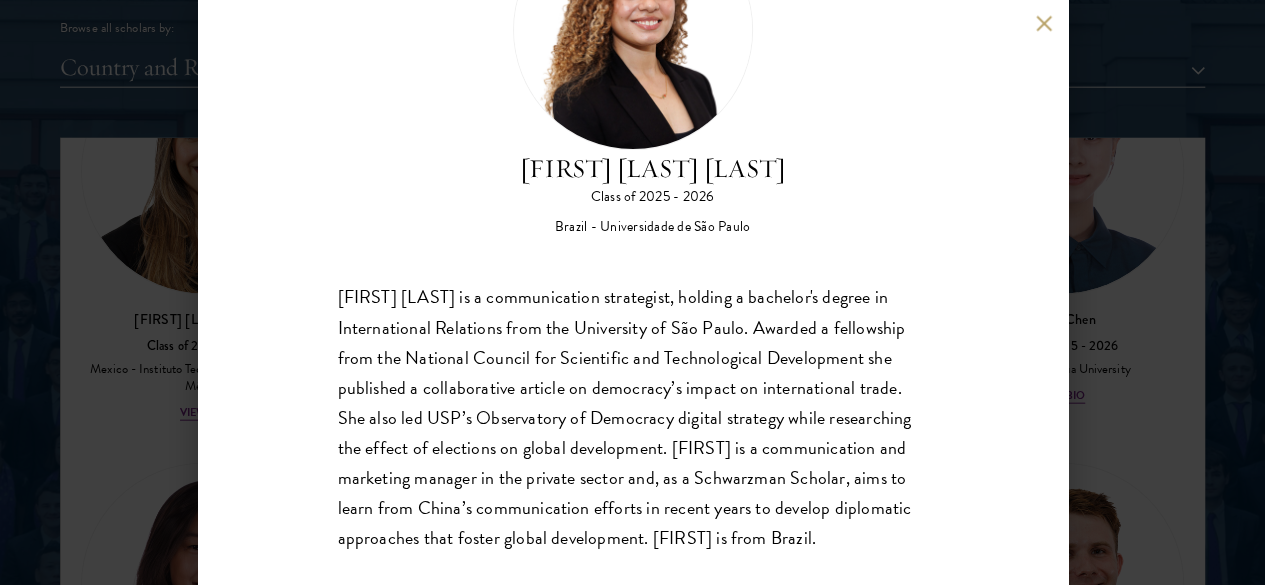 drag, startPoint x: 341, startPoint y: 215, endPoint x: 794, endPoint y: 513, distance: 542.2297 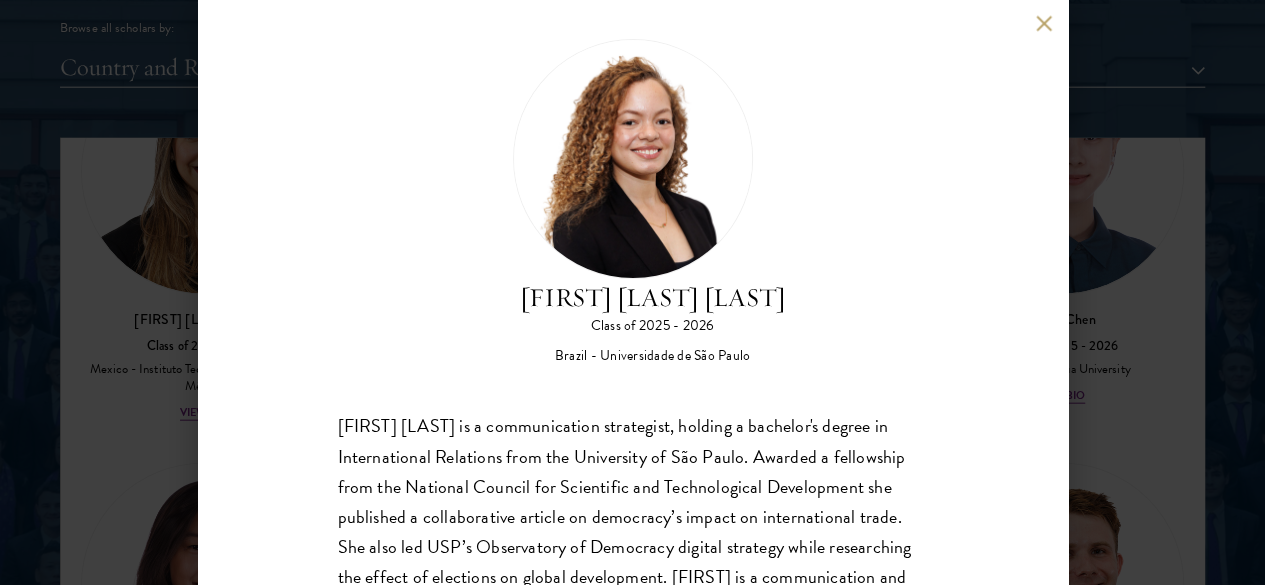 scroll, scrollTop: 0, scrollLeft: 0, axis: both 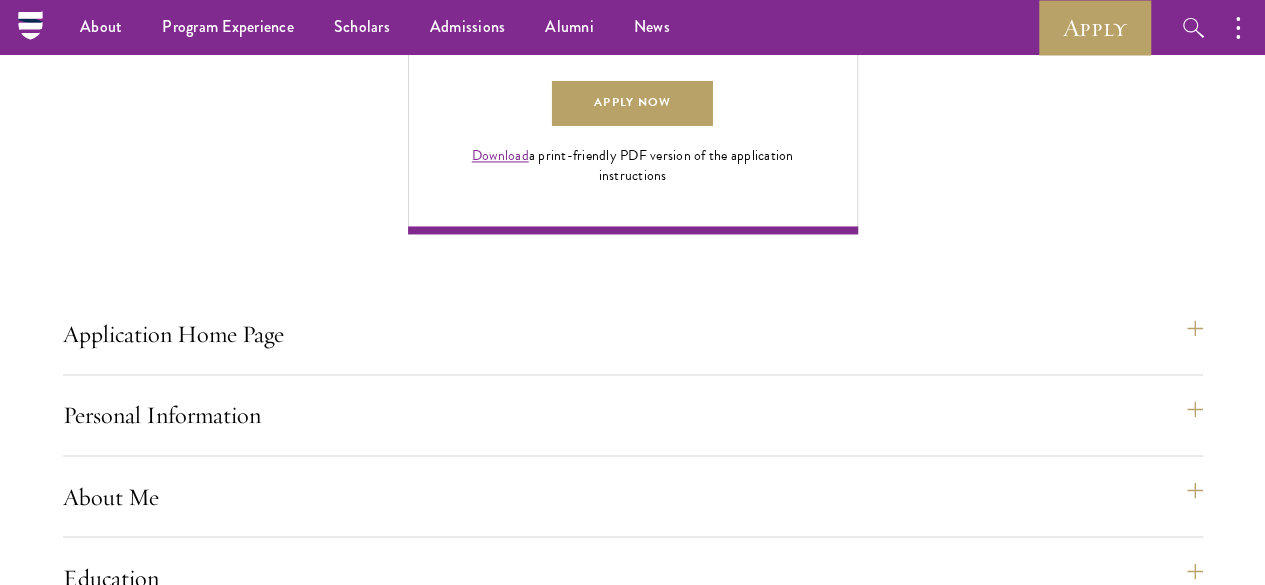 click on "Application Home Page
The online application form must be completed in English. All requirements must be submitted electronically; we do not accept materials via email or mail.
To begin, create an account to start a new application. The email address provided to create your account will be used for all correspondence about your admissions status. After creating an account, a system-generated email will be sent to you with a temporary PIN to activate your account. If you do not receive this email immediately, check your spam/junk folders. Add  [EMAIL]  to your safe senders list.
Once you have created an account, click “Start New Application” to begin your application. You do not have to complete your application in one sitting; you may access and continue your work as frequently as needed before final submission. To save your work, click on the “Continue” button.
Personal Information
." at bounding box center [633, 1358] 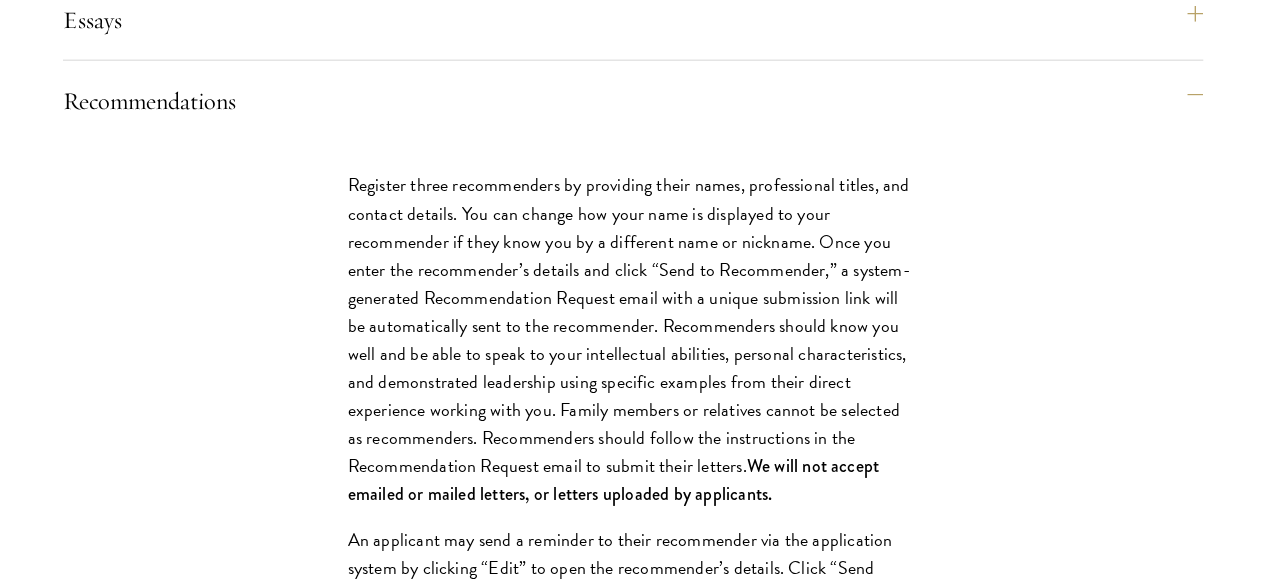 scroll, scrollTop: 2490, scrollLeft: 0, axis: vertical 